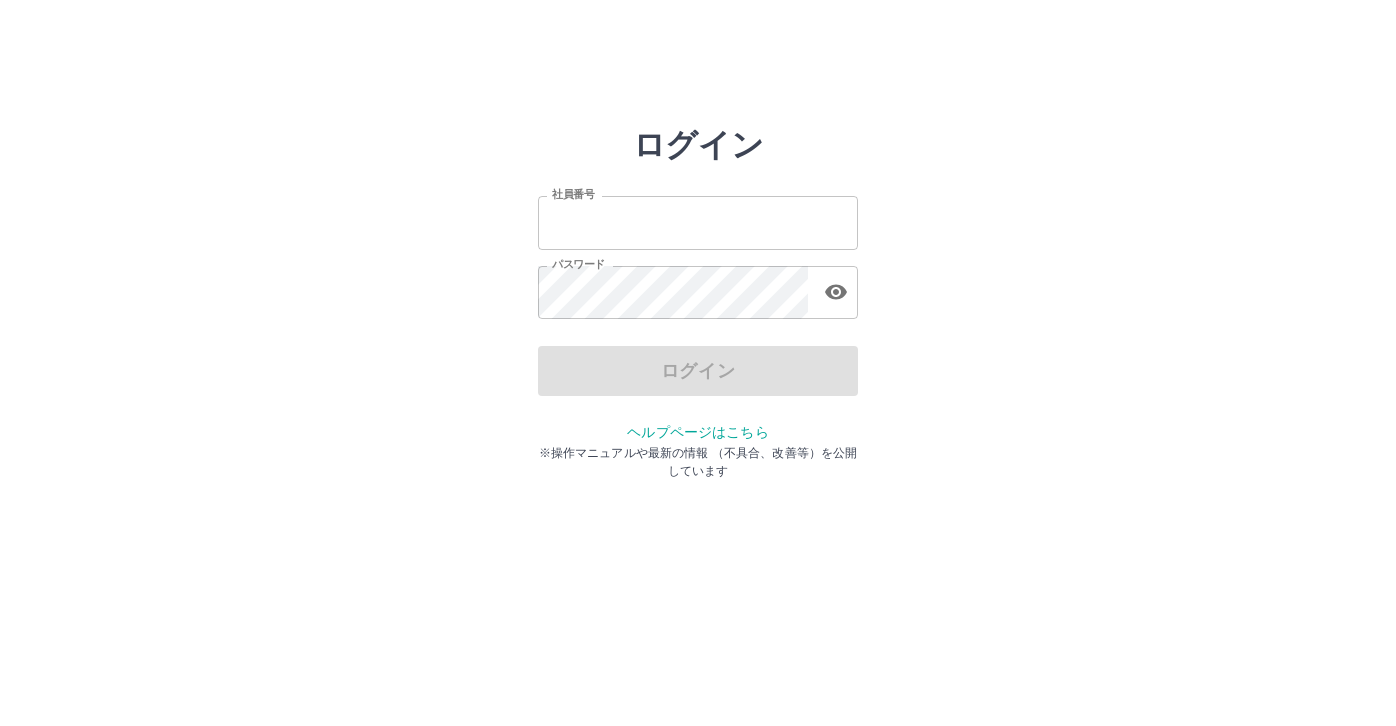 type on "*******" 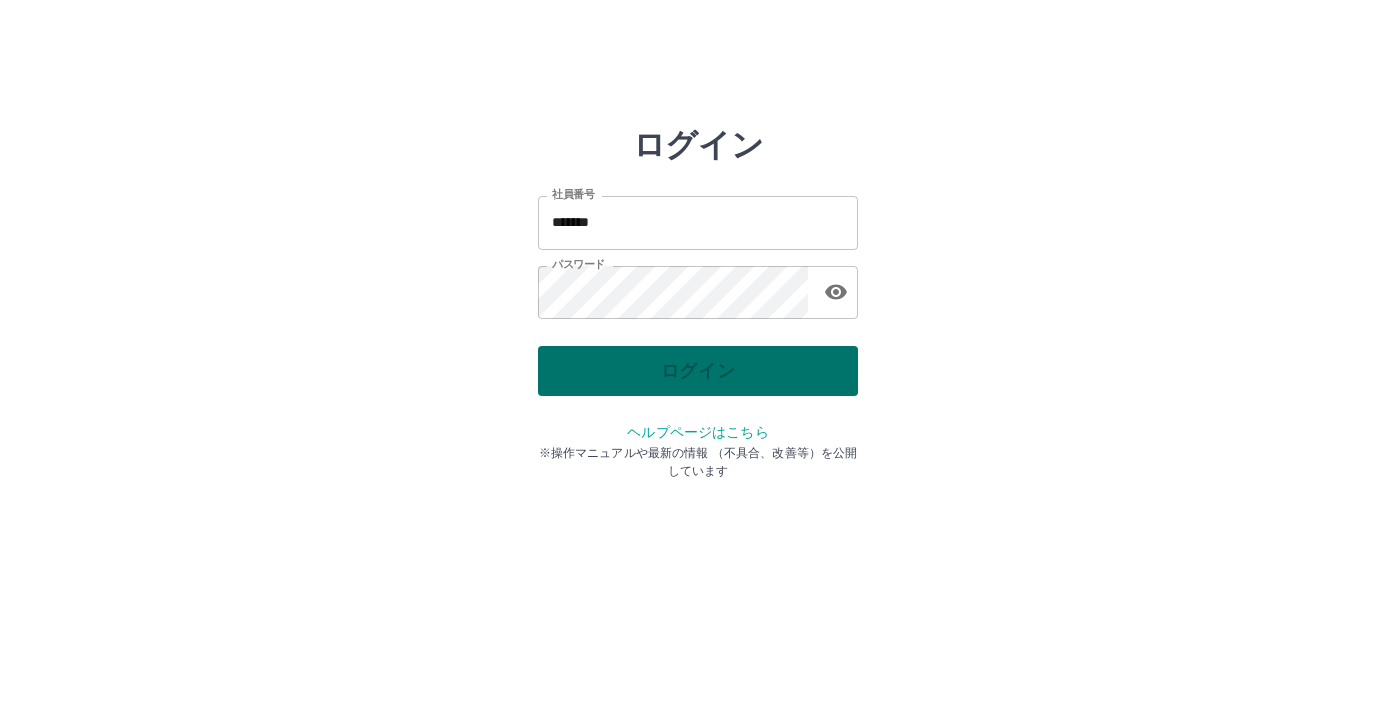 scroll, scrollTop: 0, scrollLeft: 0, axis: both 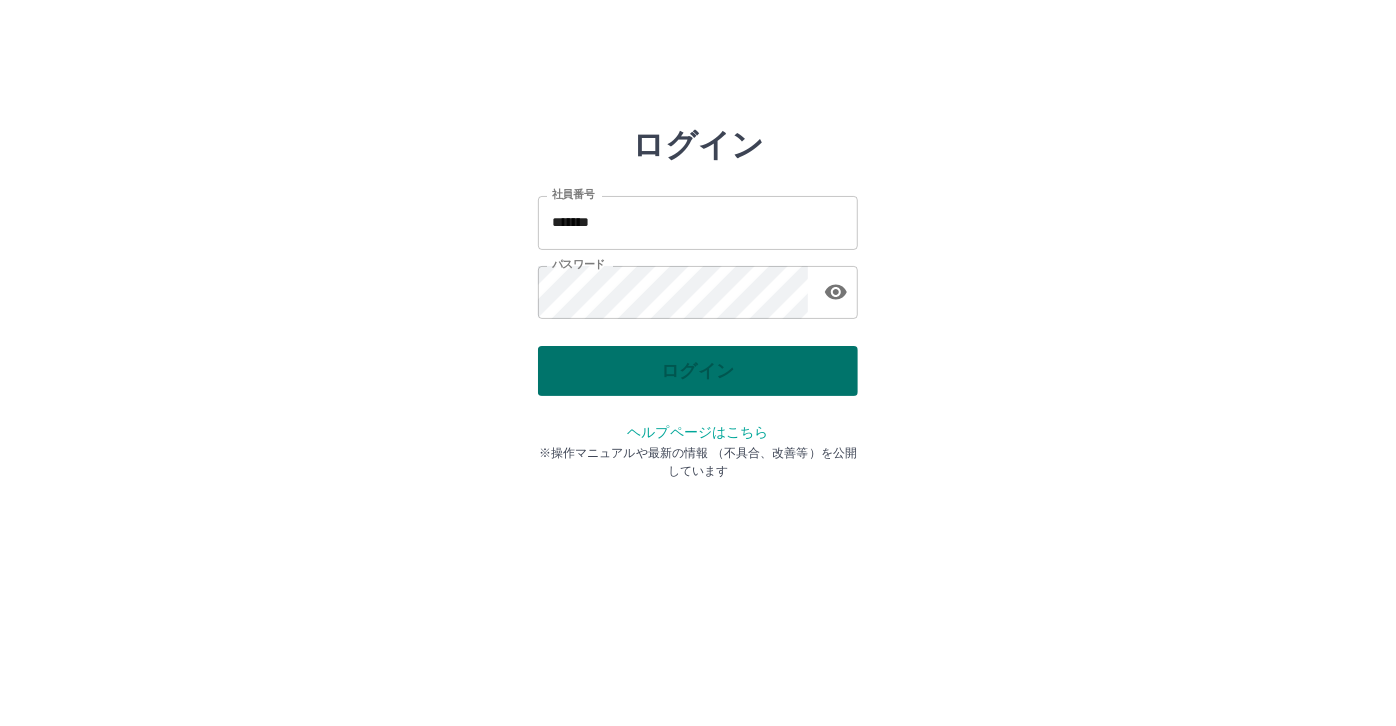 drag, startPoint x: 0, startPoint y: 0, endPoint x: 636, endPoint y: 372, distance: 736.8039 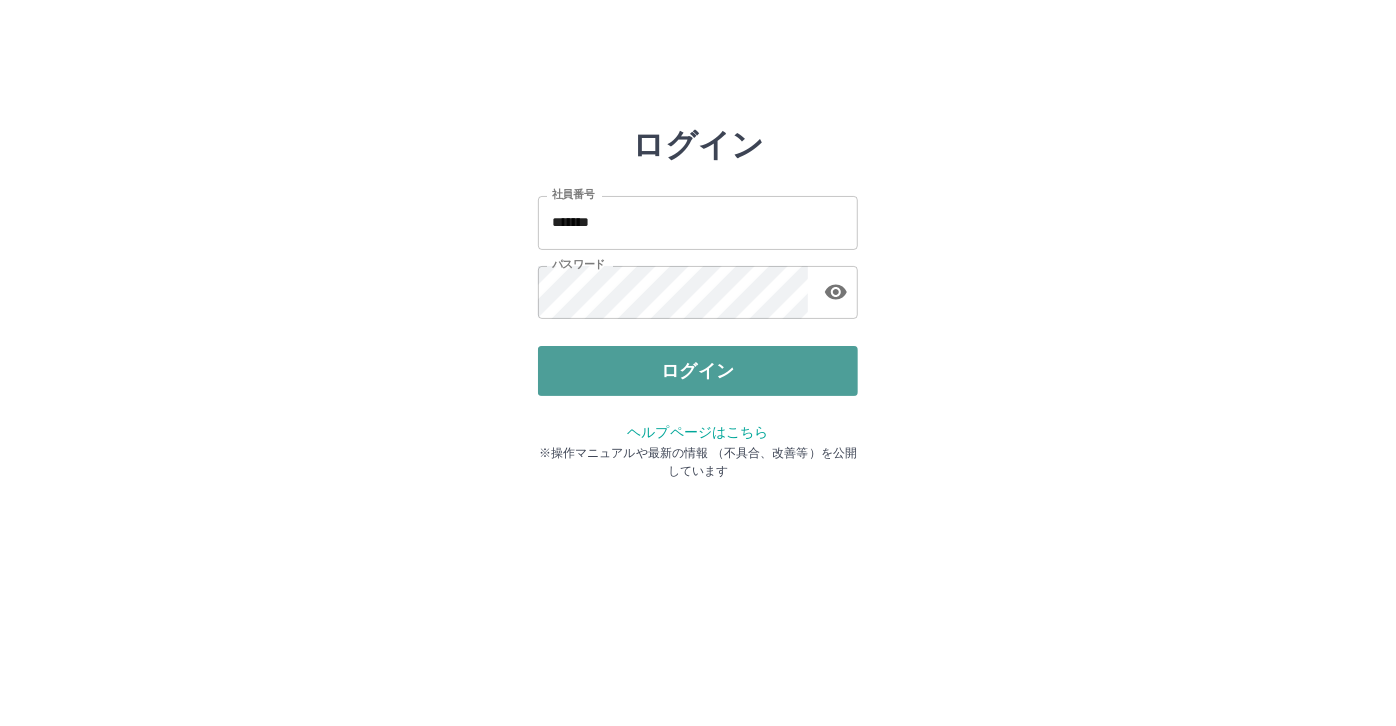 click on "ログイン" at bounding box center (698, 371) 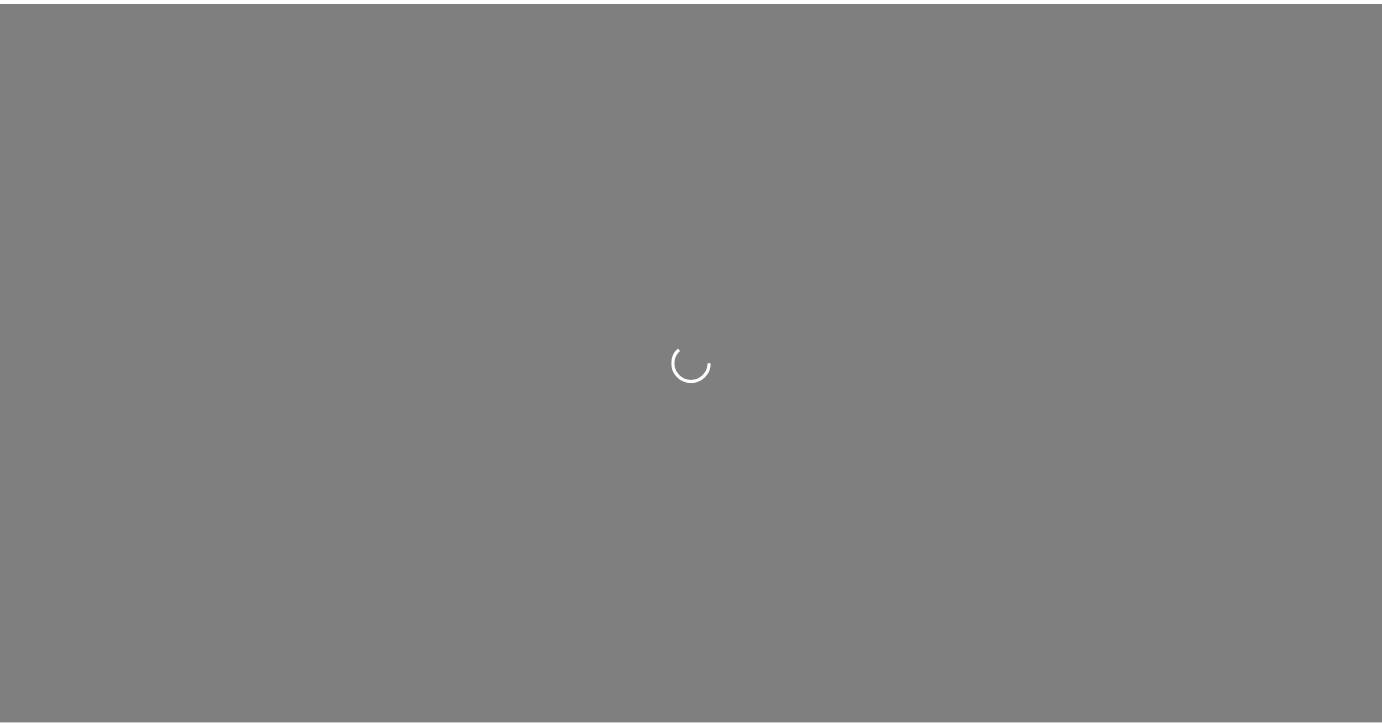 scroll, scrollTop: 0, scrollLeft: 0, axis: both 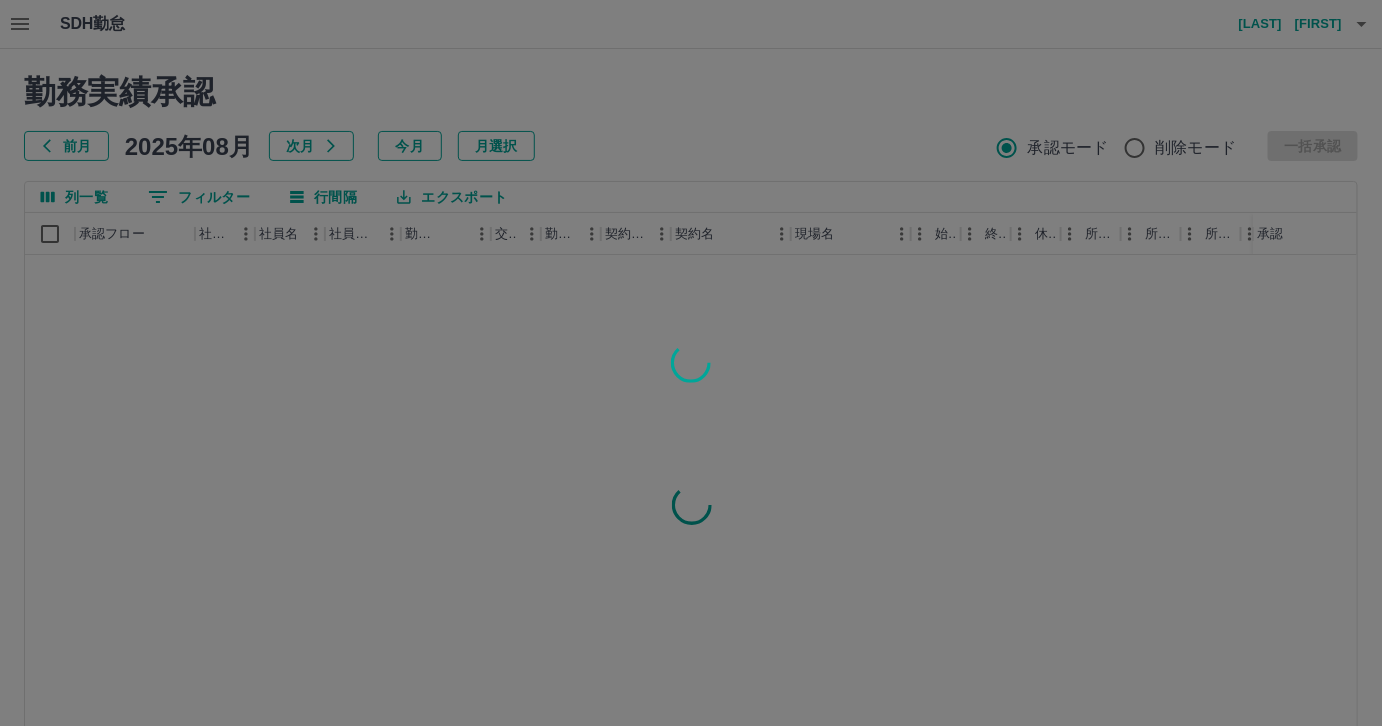 click at bounding box center (691, 363) 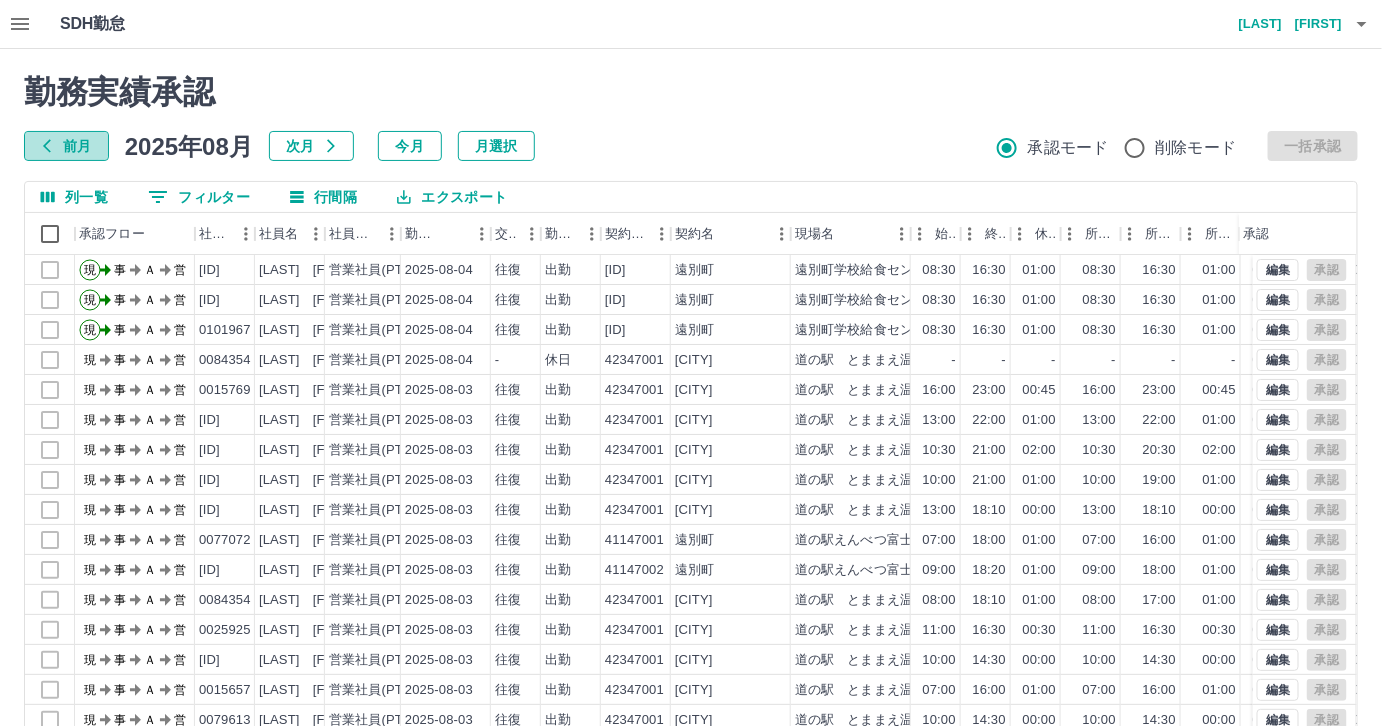 click on "前月" at bounding box center [66, 146] 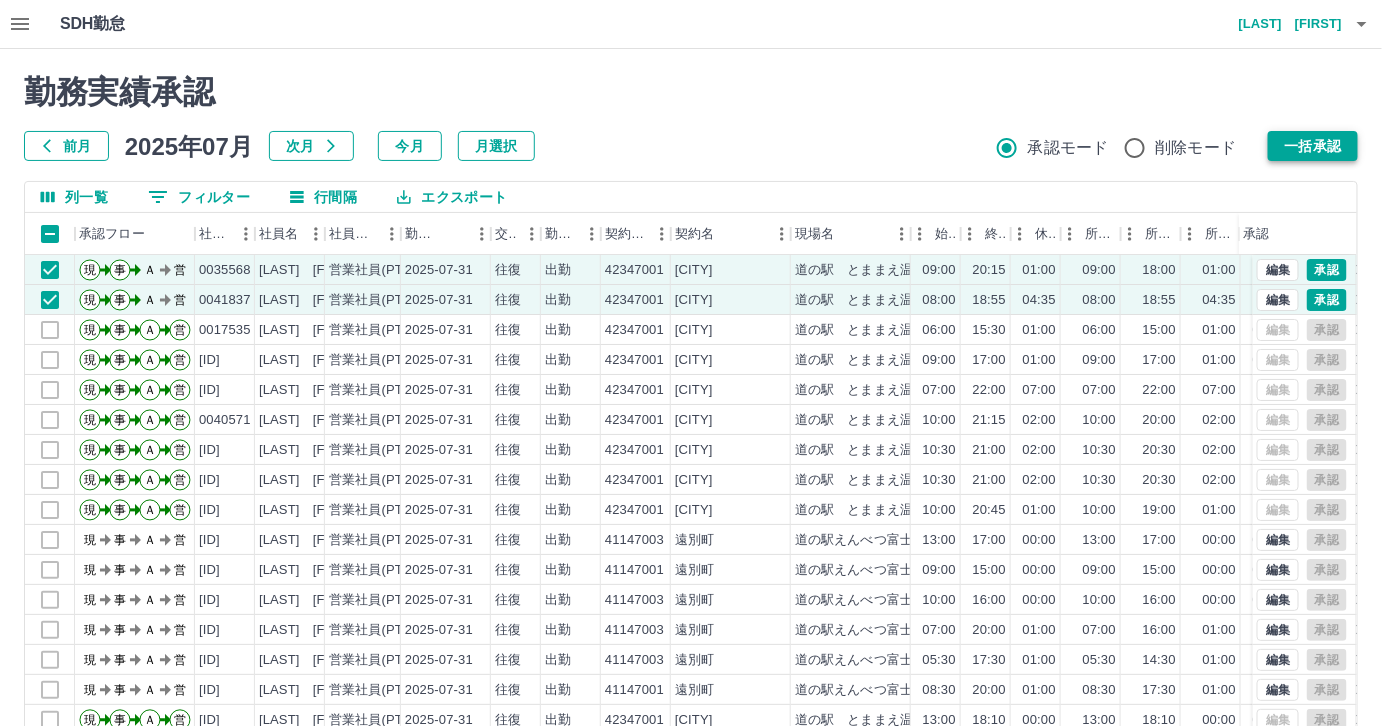 click on "一括承認" at bounding box center [1313, 146] 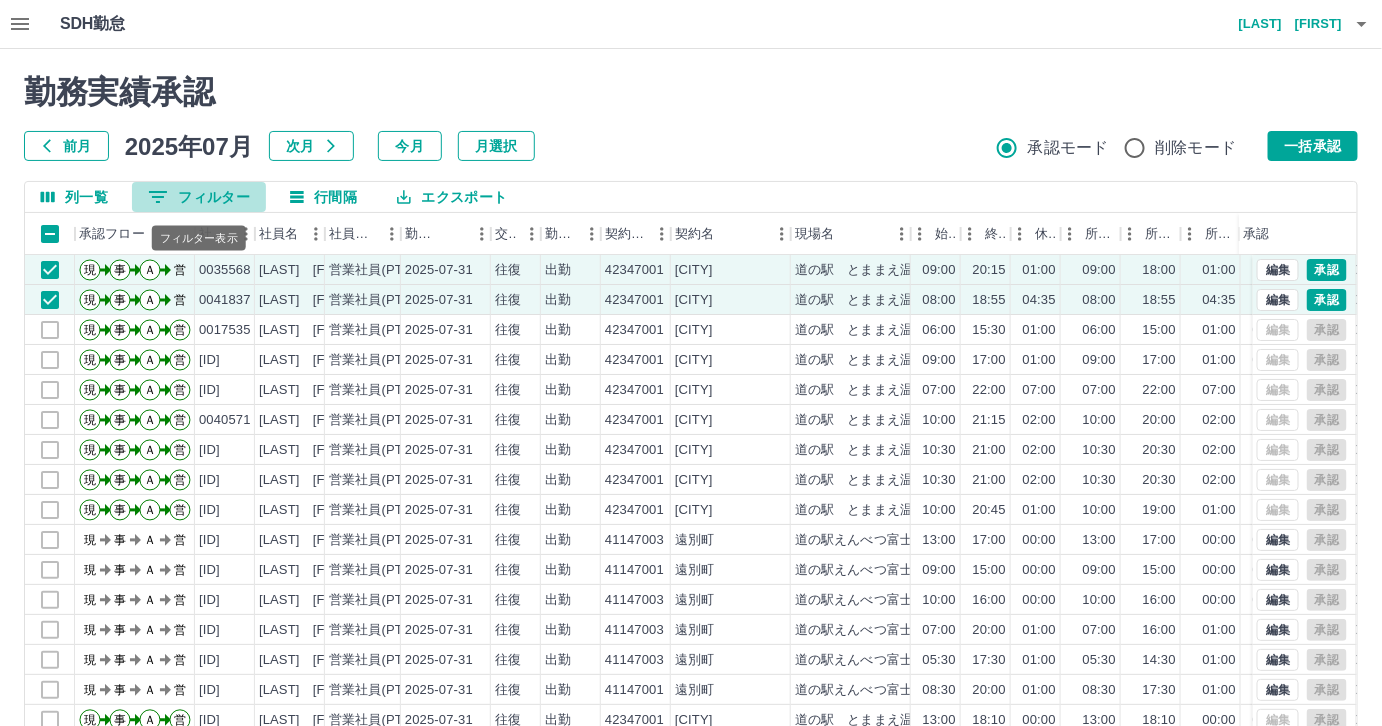 click on "0 フィルター" at bounding box center (199, 197) 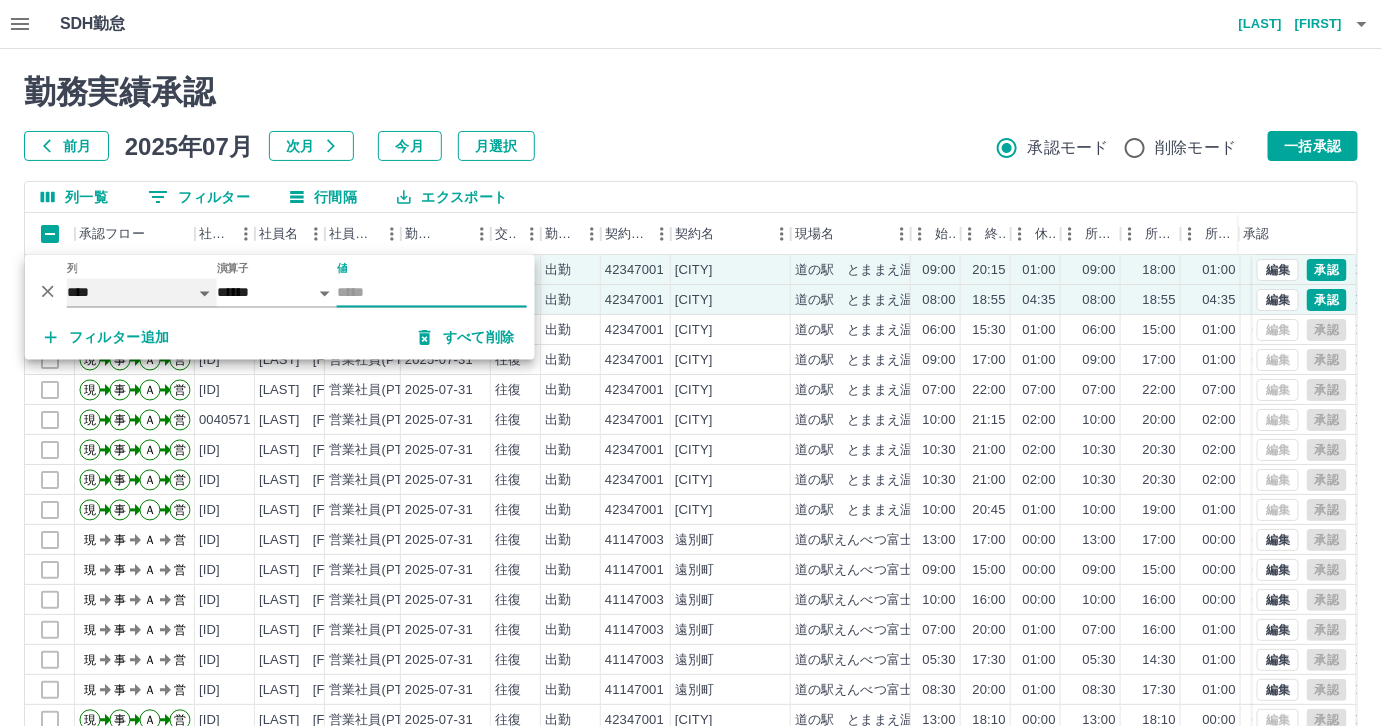 click on "**** *** **** *** *** **** ***** *** *** ** ** ** **** **** **** ** ** *** **** *****" at bounding box center [142, 293] 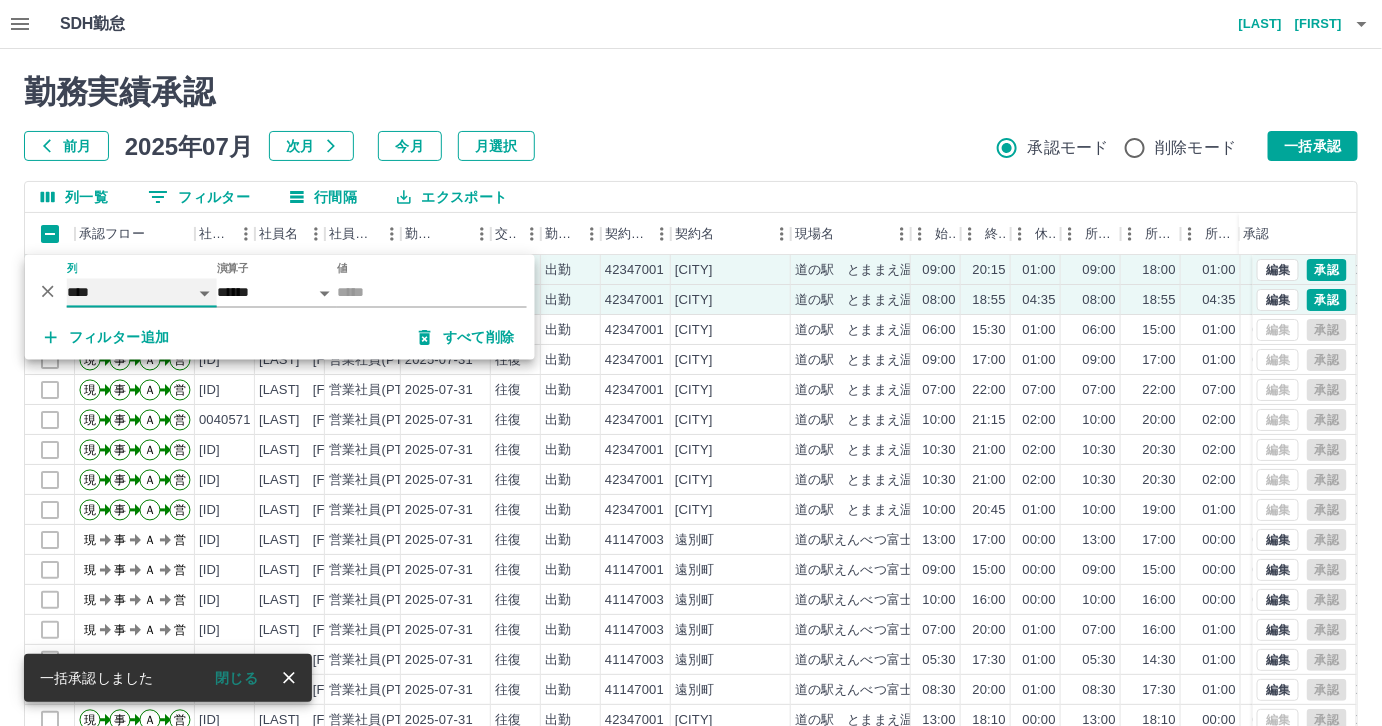 click on "**** *** **** *** *** **** ***** *** *** ** ** ** **** **** **** ** ** *** **** *****" at bounding box center (142, 293) 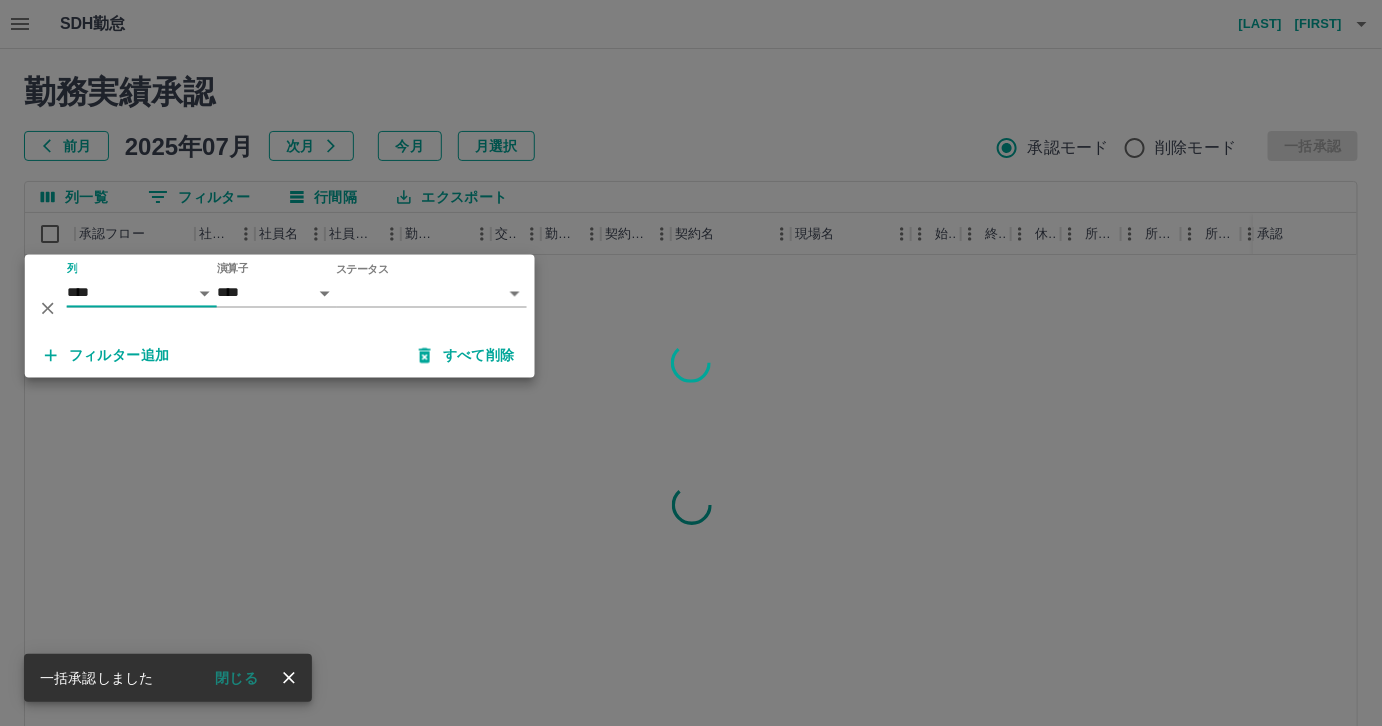 click on "SDH勤怠 [LAST]　[FIRST] 勤務実績承認 前月 2025年07月 次月 今月 月選択 承認モード 削除モード 一括承認 列一覧 0 フィルター 行間隔 エクスポート 承認フロー 社員番号 社員名 社員区分 勤務日 交通費 勤務区分 契約コード 契約名 現場名 始業 終業 休憩 所定開始 所定終業所定休憩 拘束 勤務 遅刻等 コメント ステータス 承認 ページあたりの行数: 20 ** 1～20 / 2332 一括承認しました 閉じる SDH勤怠 *** ** 列 **** *** **** *** *** **** ***** *** *** ** ** ** **** **** **** ** ** *** **** ***** 演算子 **** ****** ステータス ​ ********* フィルター追加 すべて削除" at bounding box center [691, 422] 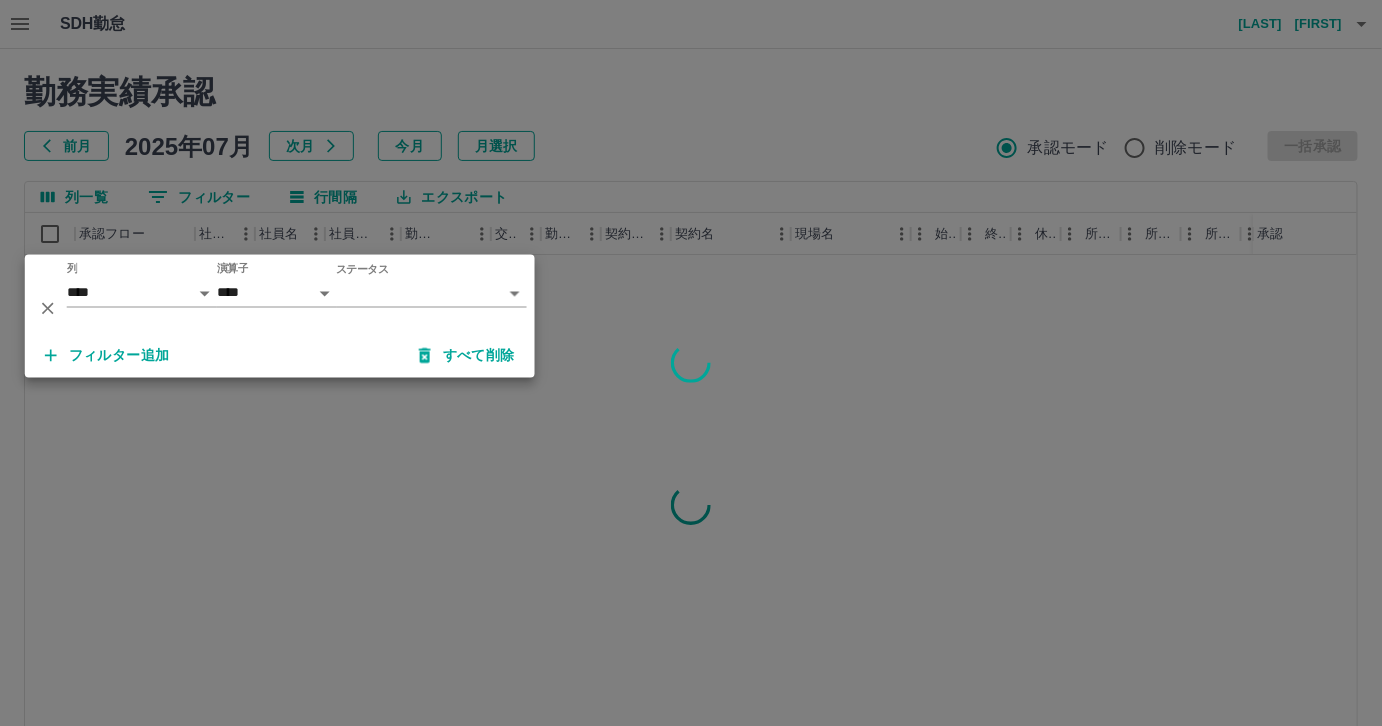 click at bounding box center [691, 363] 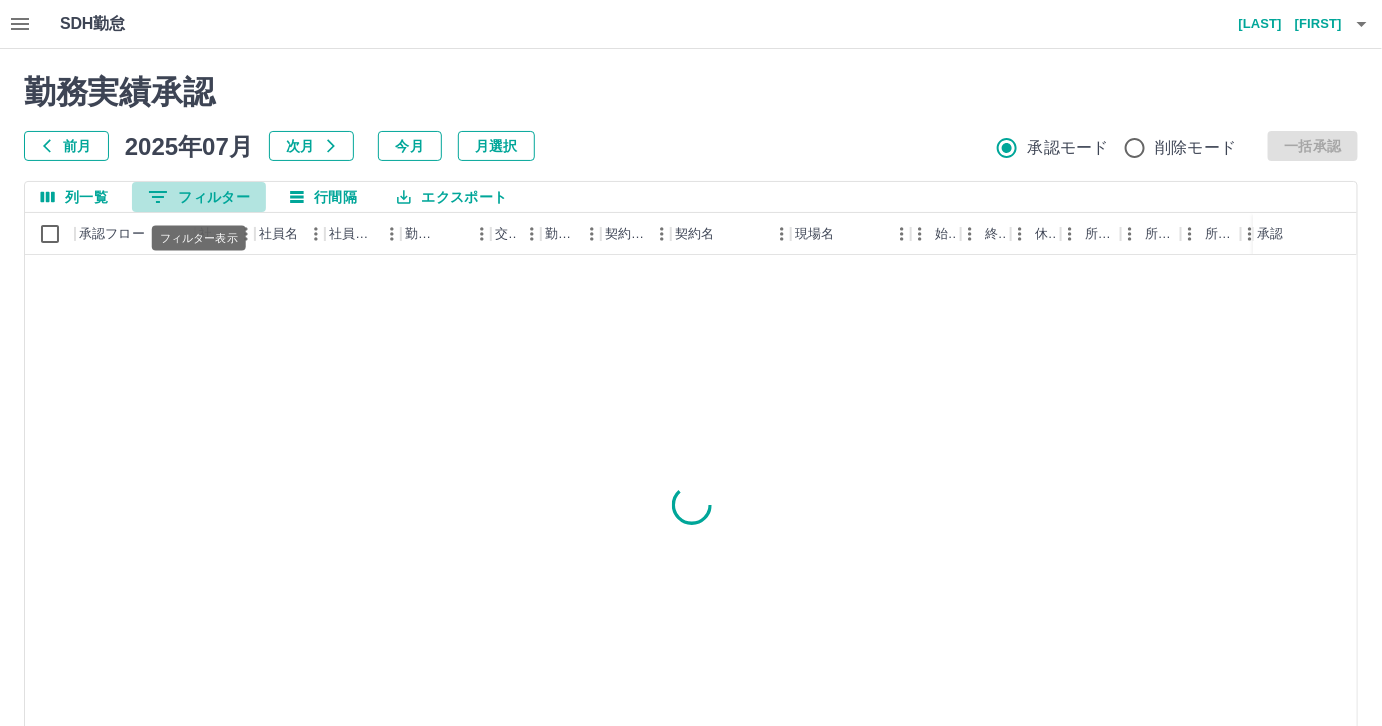 click on "0 フィルター" at bounding box center [199, 197] 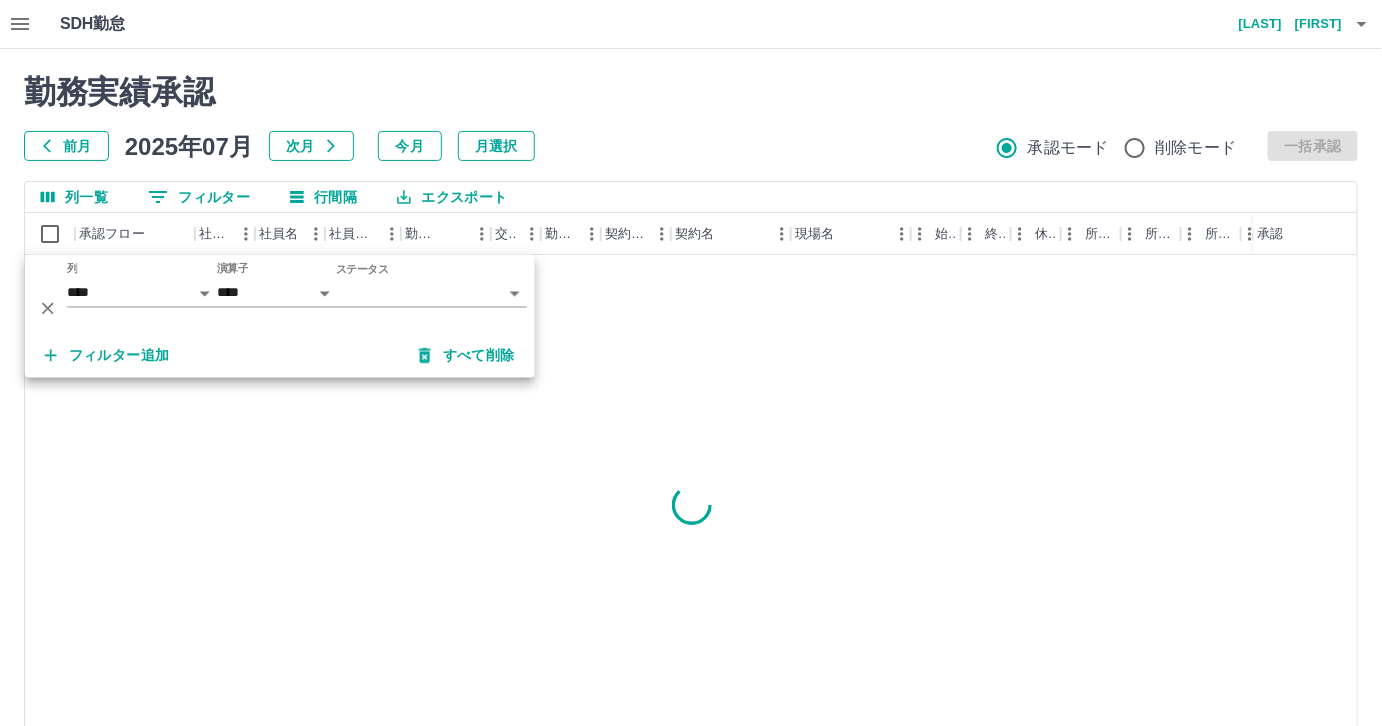 click on "SDH勤怠 [LAST]　[FIRST] 勤務実績承認 前月 2025年07月 次月 今月 月選択 承認モード 削除モード 一括承認 列一覧 0 フィルター 行間隔 エクスポート 承認フロー 社員番号 社員名 社員区分 勤務日 交通費 勤務区分 契約コード 契約名 現場名 始業 終業 休憩 所定開始 所定終業所定休憩 拘束 勤務 遅刻等 コメント ステータス 承認 ページあたりの行数: 20 ** 1～20 / 2332 SDH勤怠 *** ** 列 **** *** **** *** *** **** ***** *** *** ** ** ** **** **** **** ** ** *** **** ***** 演算子 **** ****** ステータス ​ ********* フィルター追加 すべて削除" at bounding box center [691, 422] 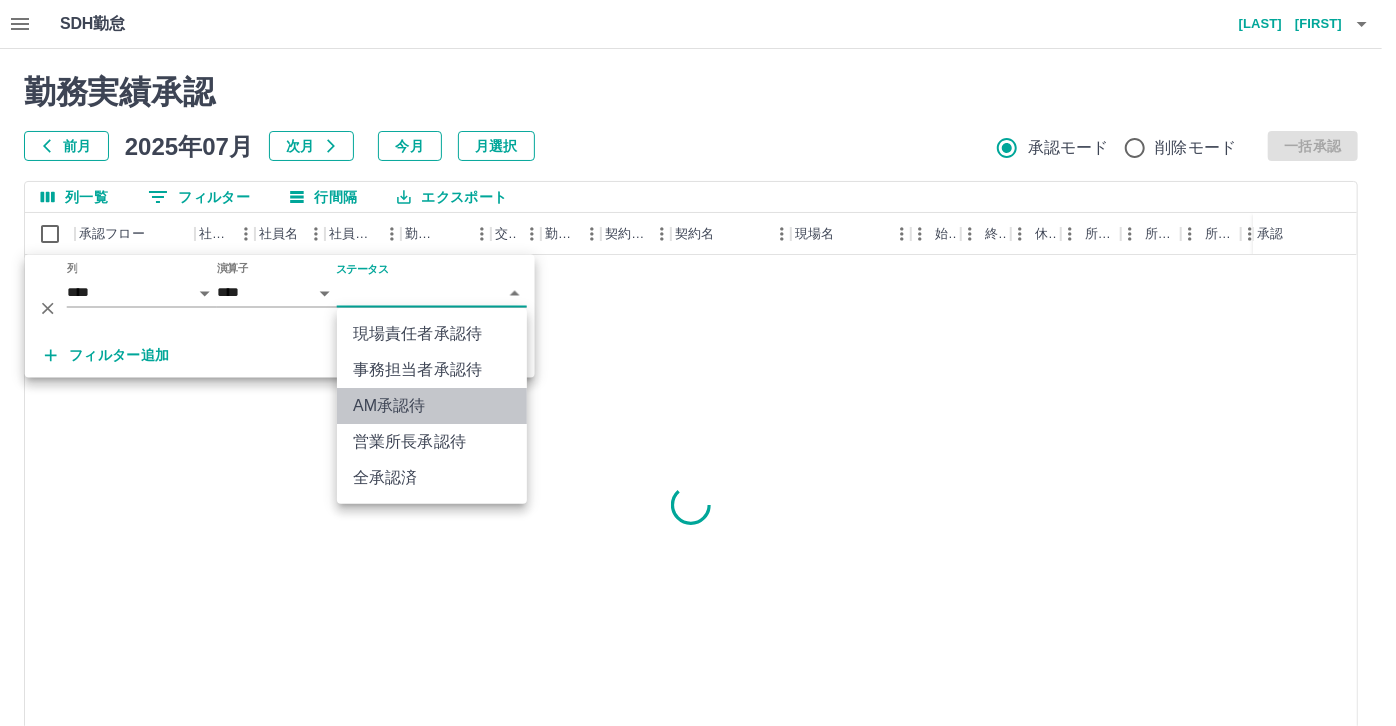 click on "AM承認待" at bounding box center (432, 406) 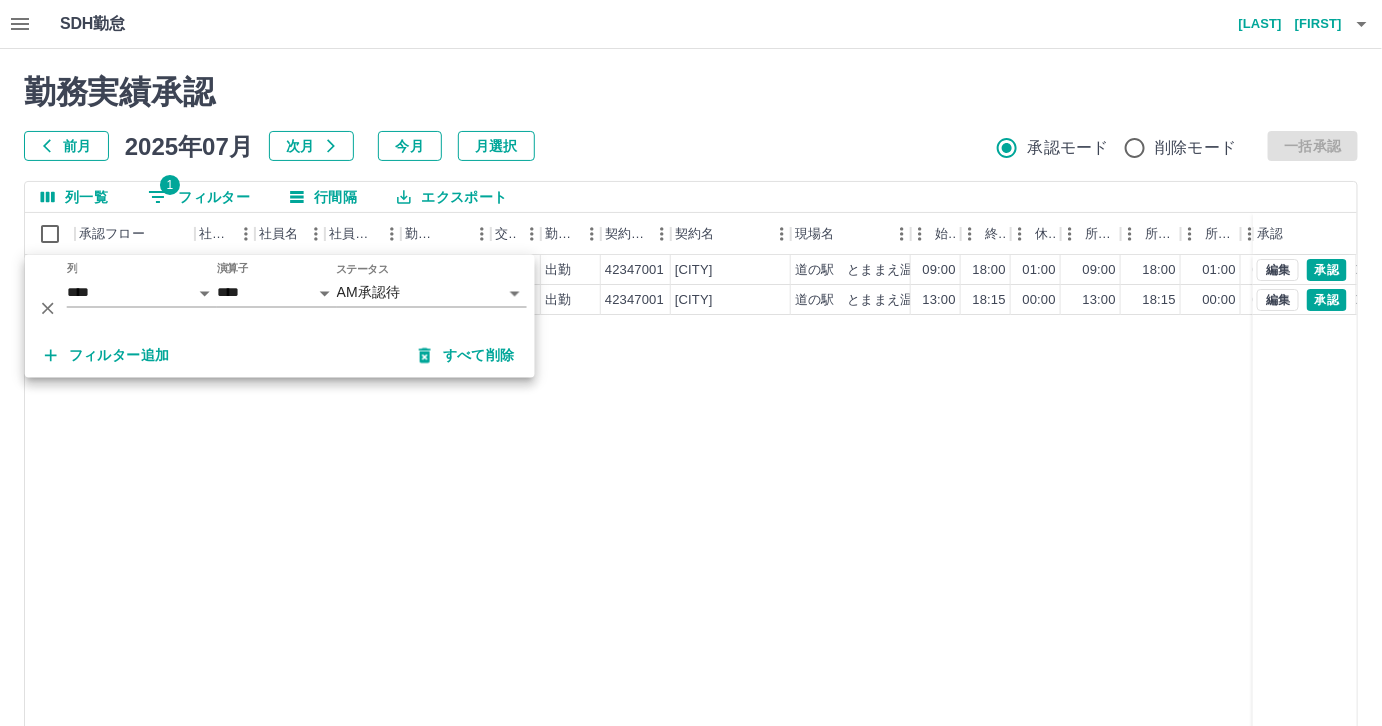 click on "勤務実績承認 前月 2025年07月 次月 今月 月選択 承認モード 削除モード 一括承認" at bounding box center (691, 117) 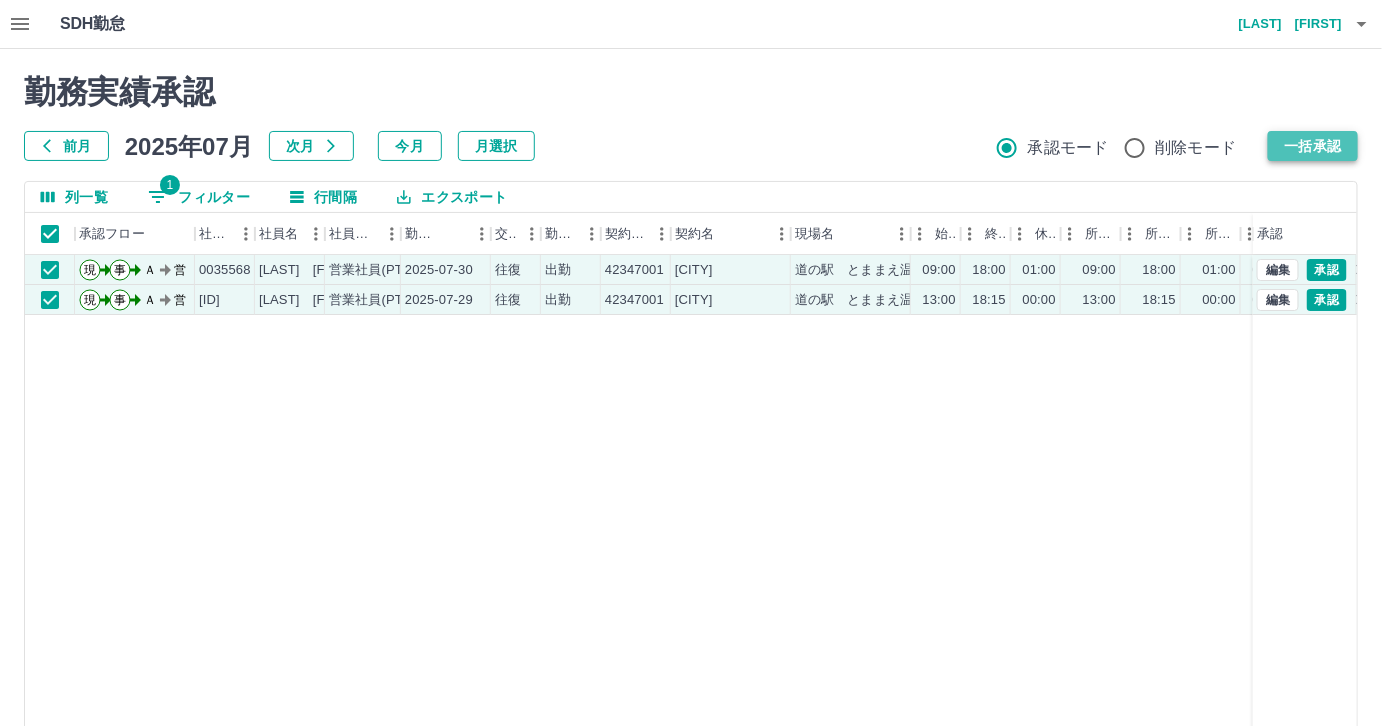 click on "一括承認" at bounding box center [1313, 146] 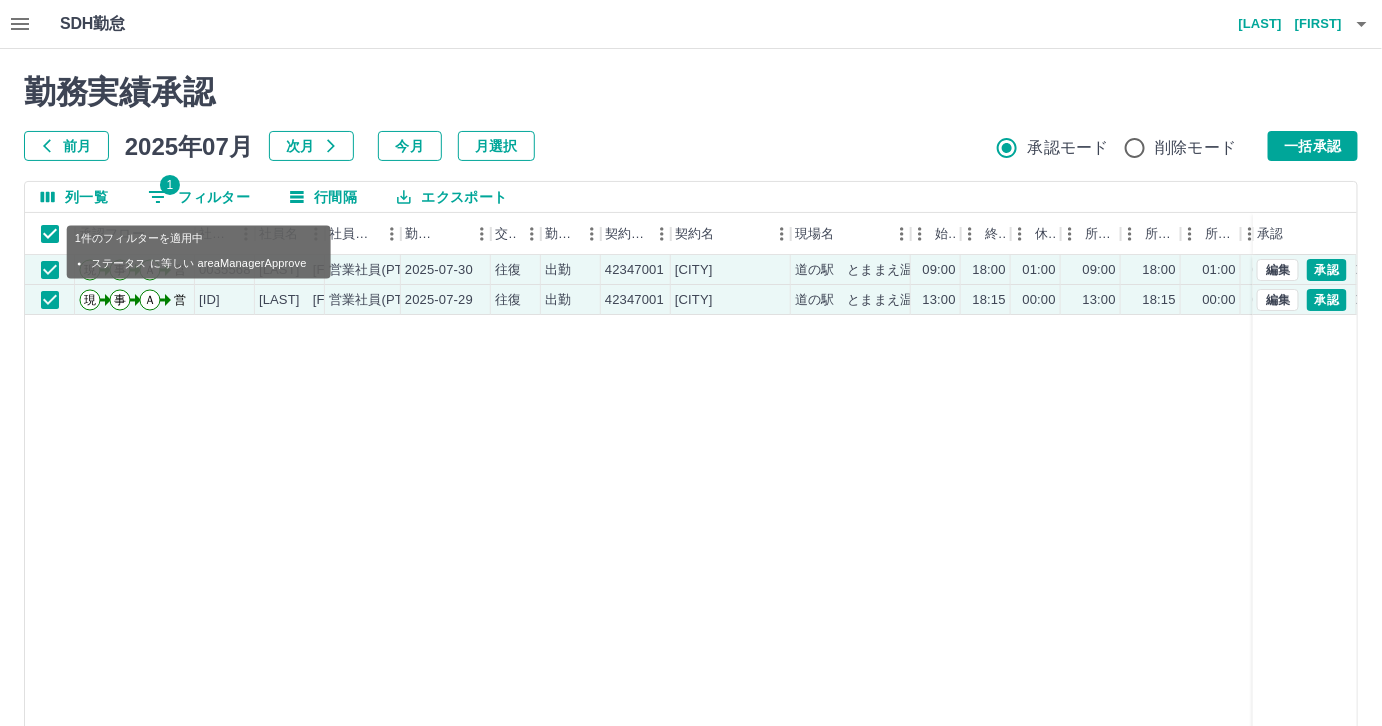 click on "1 フィルター" at bounding box center [199, 197] 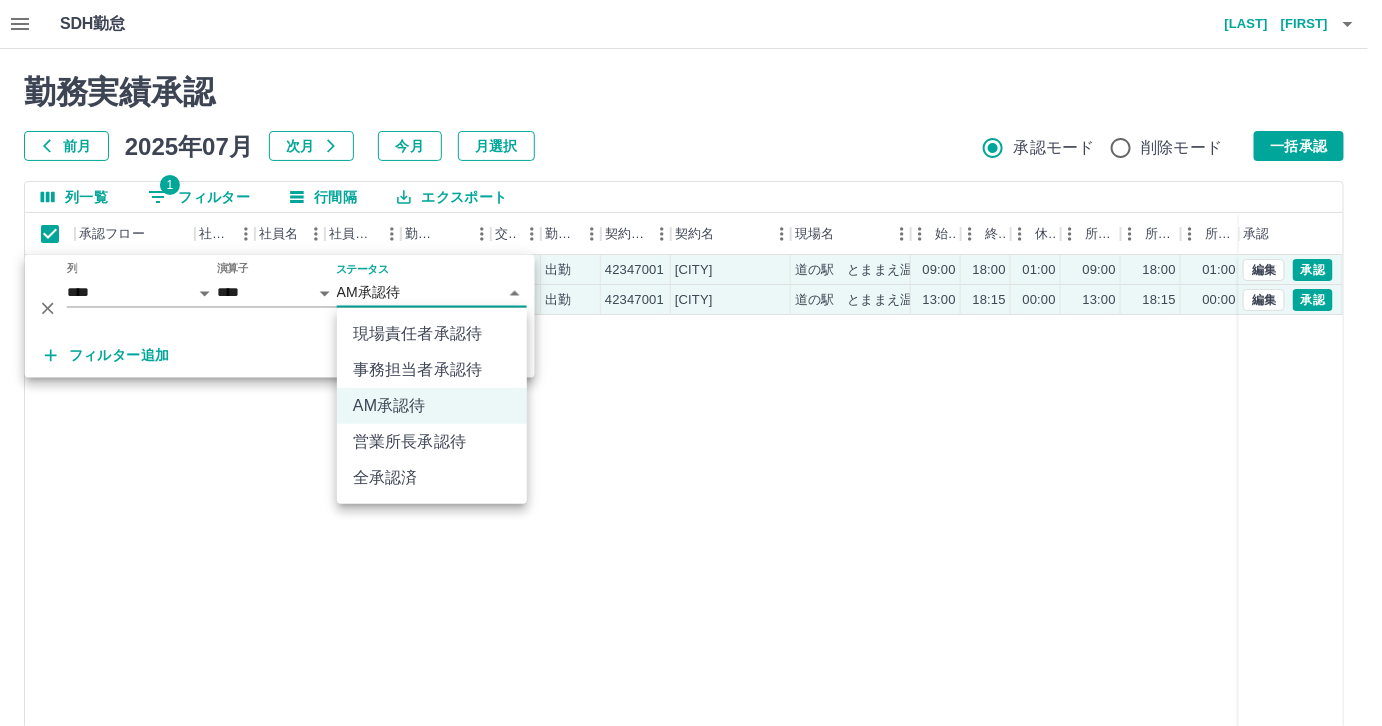 click on "SDH勤怠 [LAST]　[FIRST] 勤務実績承認 前月 2025年07月 次月 今月 月選択 承認モード 削除モード 一括承認 列一覧 1 フィルター 行間隔 エクスポート 承認フロー 社員番号 社員名 社員区分 勤務日 交通費 勤務区分 契約コード 契約名 現場名 始業 終業 休憩 所定開始 所定終業所定休憩 拘束 勤務 遅刻等 コメント ステータス 承認 現 事 Ａ 営 [ID] [LAST]　[FIRST] 営業社員(PT契約) 2025-07-30 往復 出勤 [ID] [CITY] 道の駅　とままえ温泉ふわっと 09:00 18:00 01:00 09:00 18:00 01:00 09:00 08:00 00:00 AM承認待 現 事 Ａ 営 [ID] [LAST]　[FIRST] 営業社員(PT契約) 2025-07-29 往復 出勤 [ID] [CITY] 道の駅　とままえ温泉ふわっと 13:00 18:15 00:00 13:00 18:15 00:00 05:15 05:15 00:00 AM承認待 編集 承認 編集 承認 2行を選択中 ページあたりの行数: 20 ** 1～2 / 2 SDH勤怠 *** ** 列 **** *** **** *** *** **** ***** *** *** **" at bounding box center [691, 422] 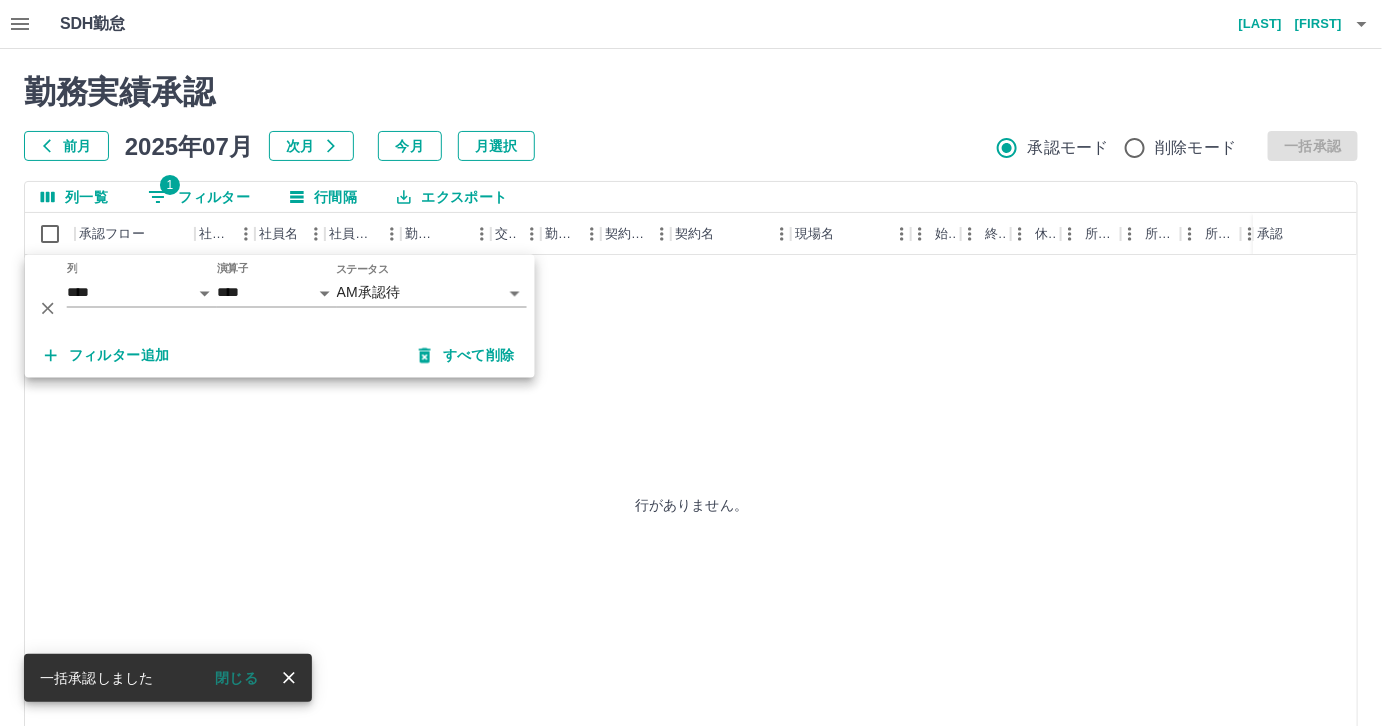 click on "SDH勤怠 [LAST]　[FIRST] 勤務実績承認 前月 2025年07月 次月 今月 月選択 承認モード 削除モード 一括承認 列一覧 1 フィルター 行間隔 エクスポート 承認フロー 社員番号 社員名 社員区分 勤務日 交通費 勤務区分 契約コード 契約名 現場名 始業 終業 休憩 所定開始 所定終業所定休憩 拘束 勤務 遅刻等 コメント ステータス 承認 行がありません。 ページあたりの行数: 20 ** 0～0 / 0 一括承認しました 閉じる SDH勤怠 *** ** 列 **** *** **** *** *** **** ***** *** *** ** ** ** **** **** **** ** ** *** **** ***** 演算子 **** ****** ステータス フィルター追加 すべて削除" at bounding box center [691, 422] 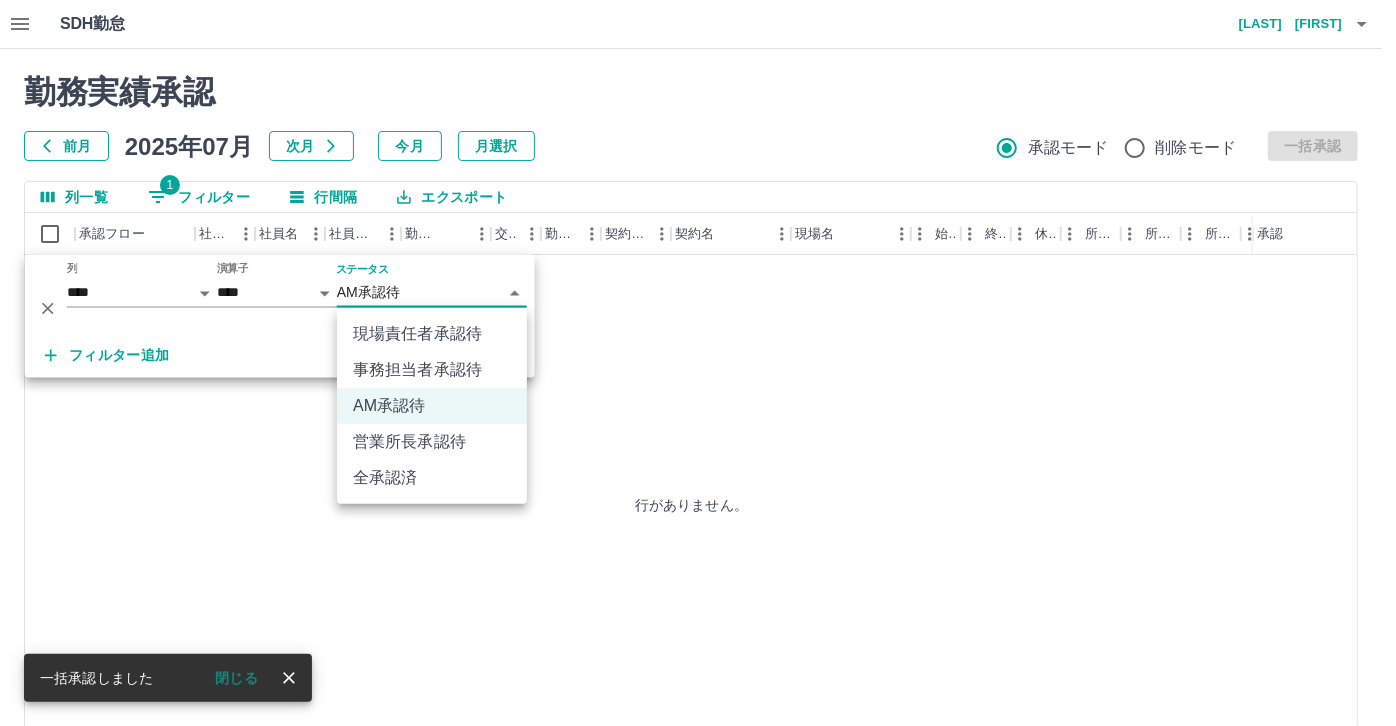 click on "営業所長承認待" at bounding box center [432, 442] 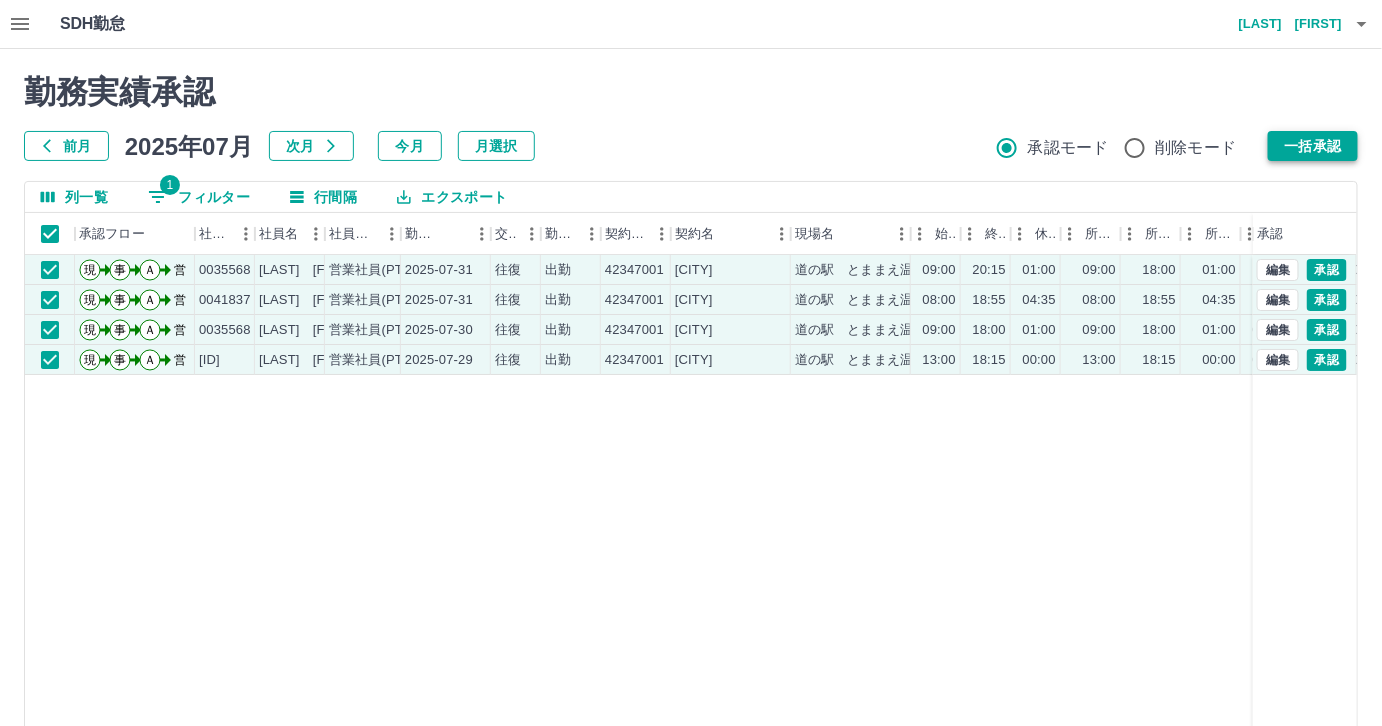 click on "一括承認" at bounding box center [1313, 146] 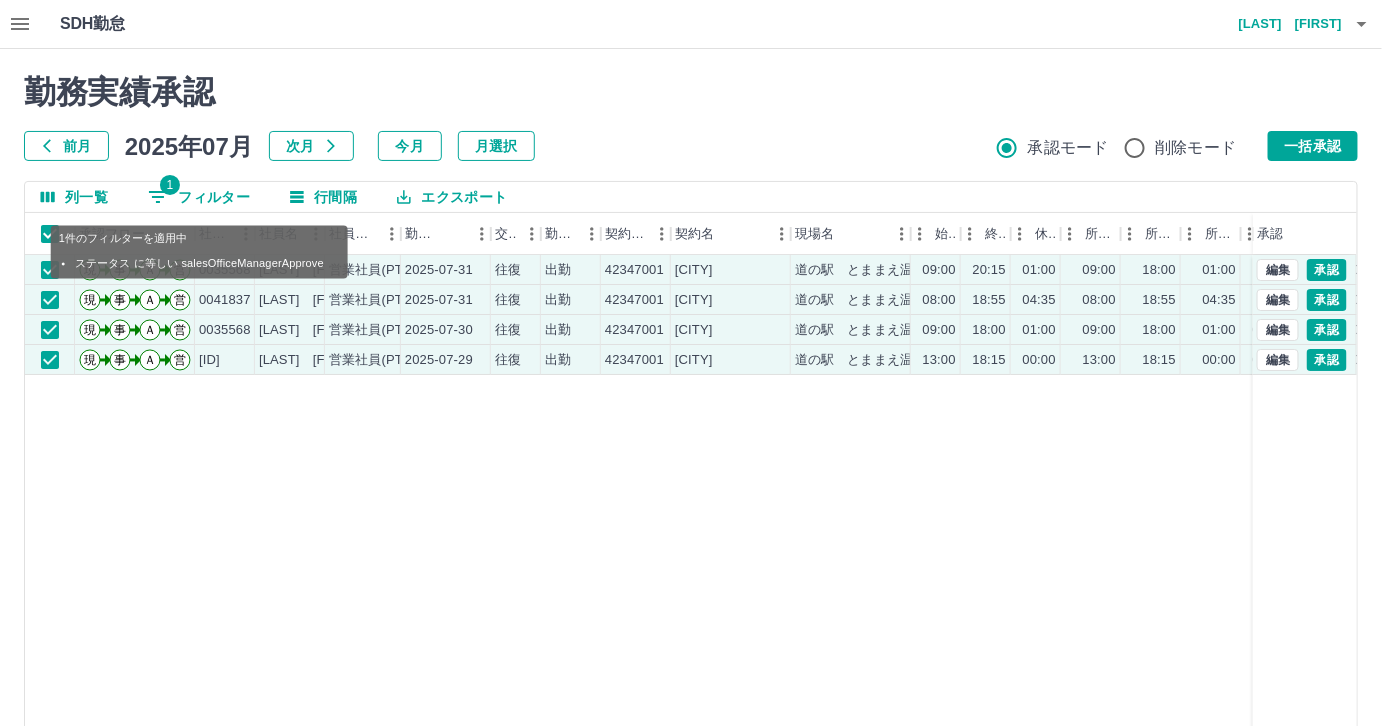 click on "1 フィルター" at bounding box center [199, 197] 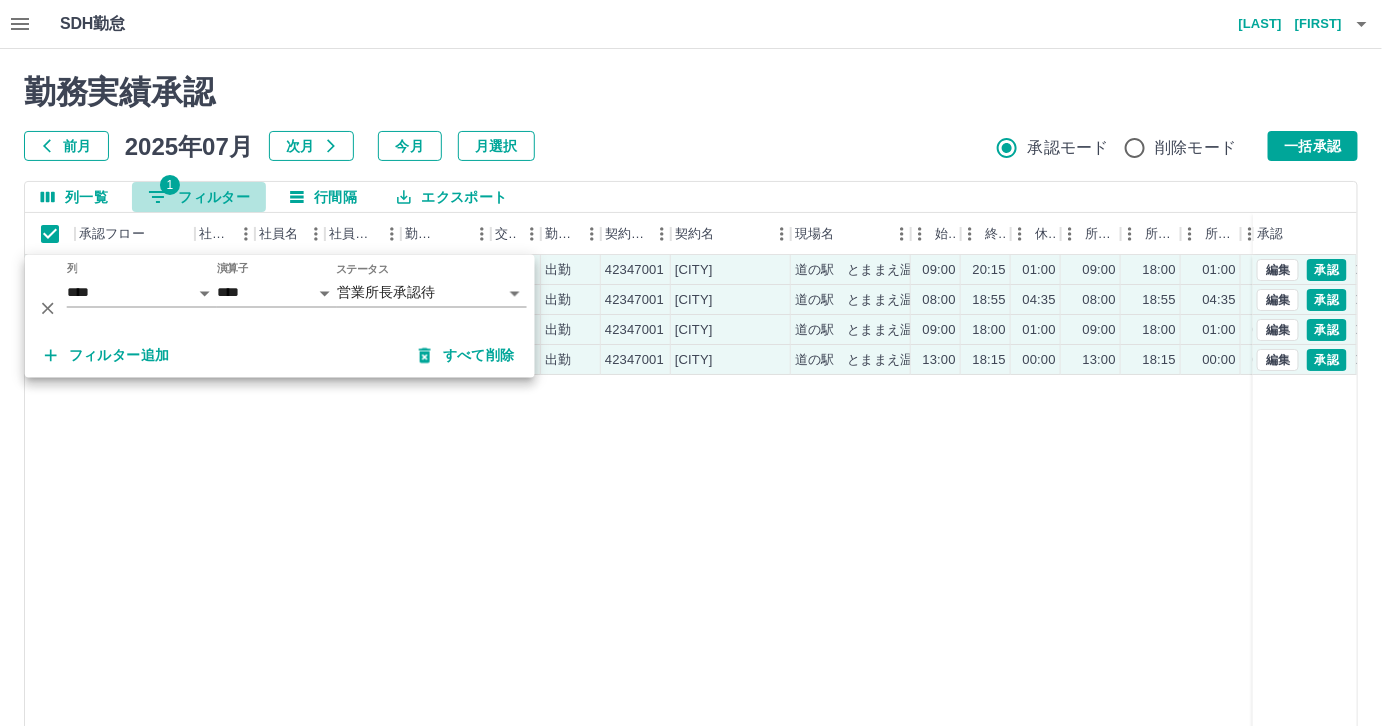 click on "1 フィルター" at bounding box center (199, 197) 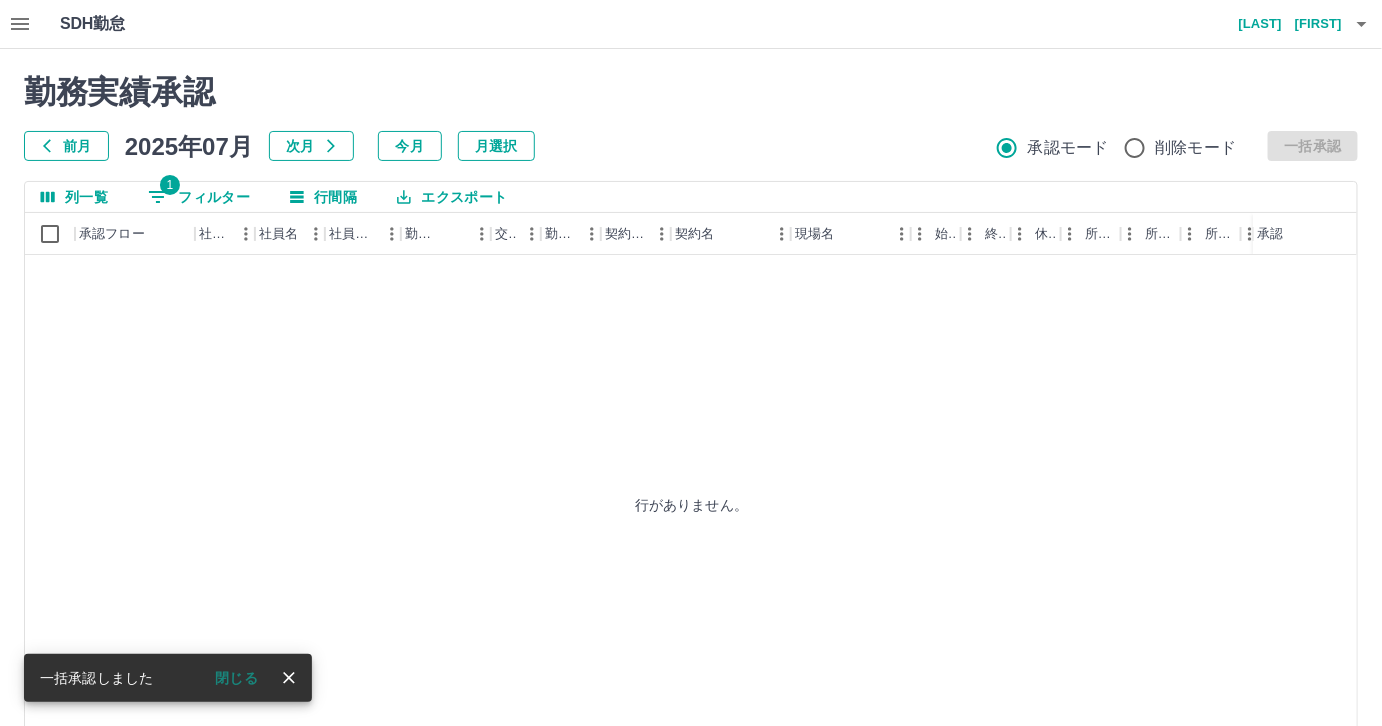 click on "1 フィルター" at bounding box center (199, 197) 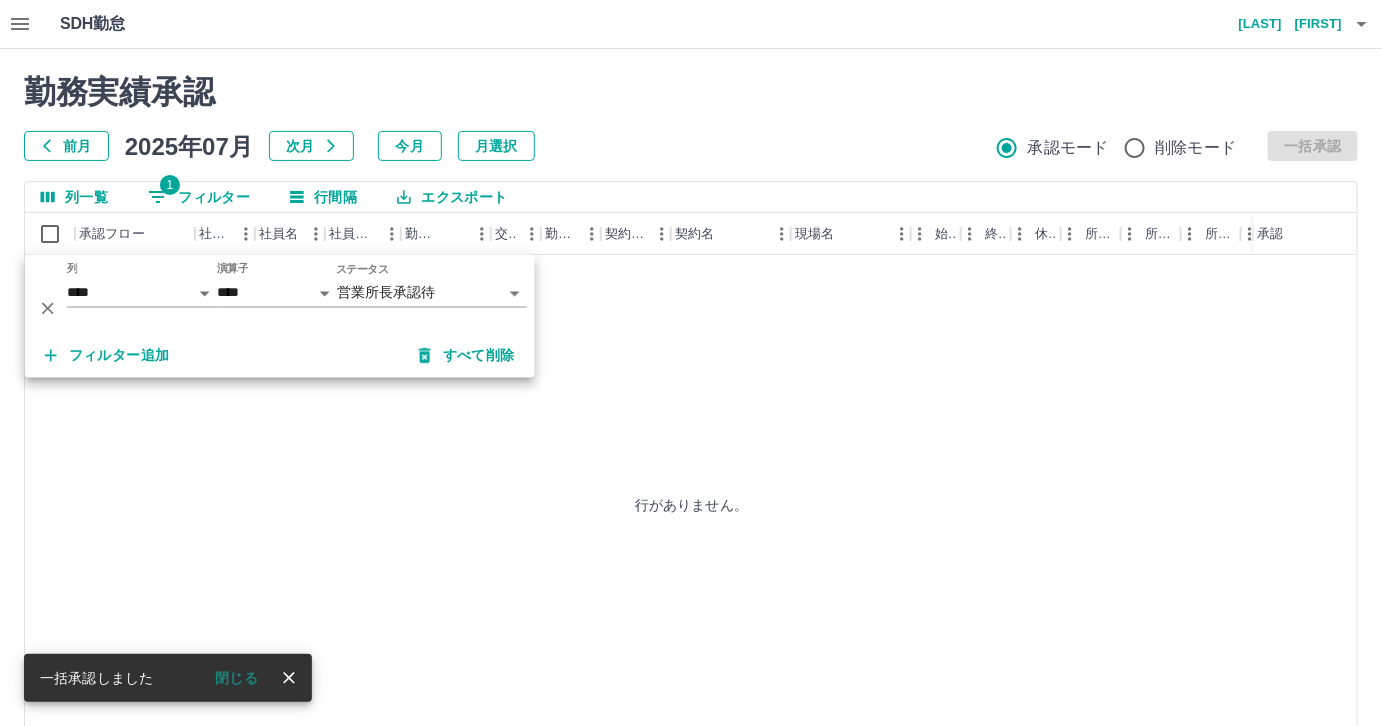 click on "**********" at bounding box center [691, 422] 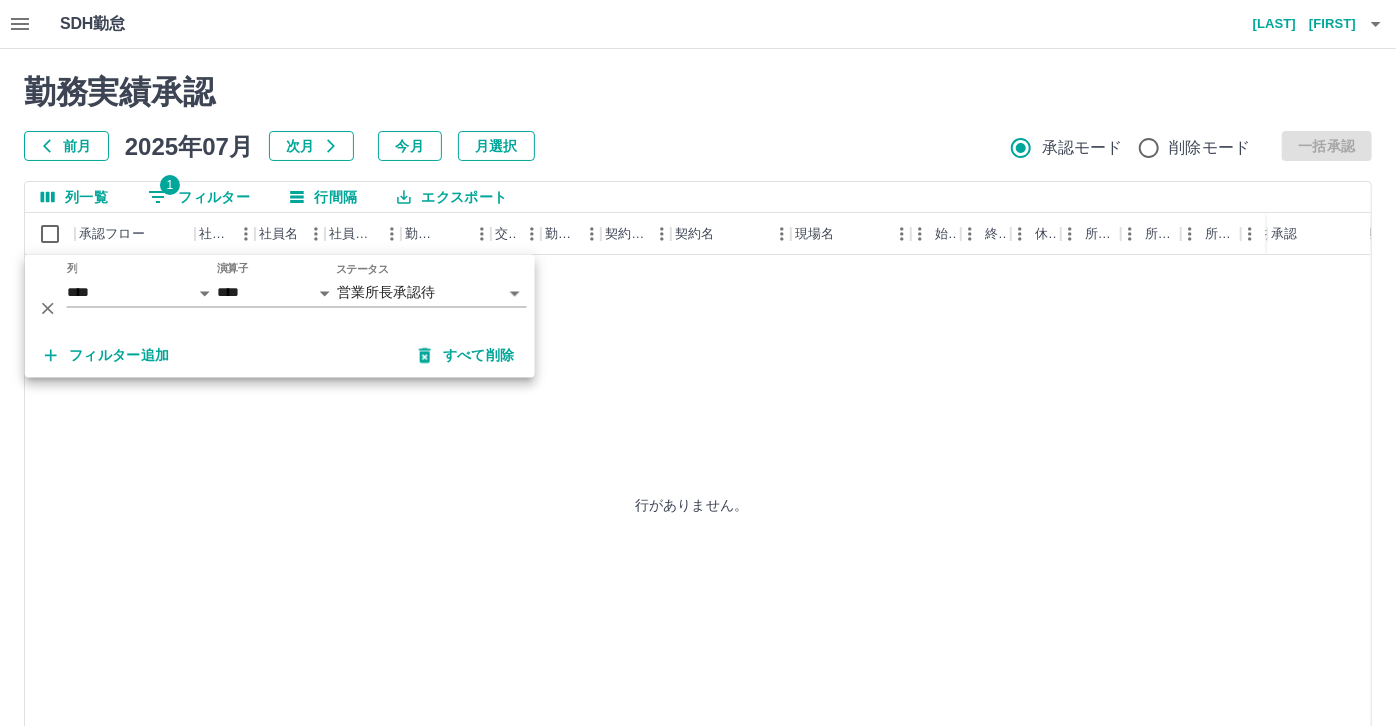 click on "**********" at bounding box center (698, 422) 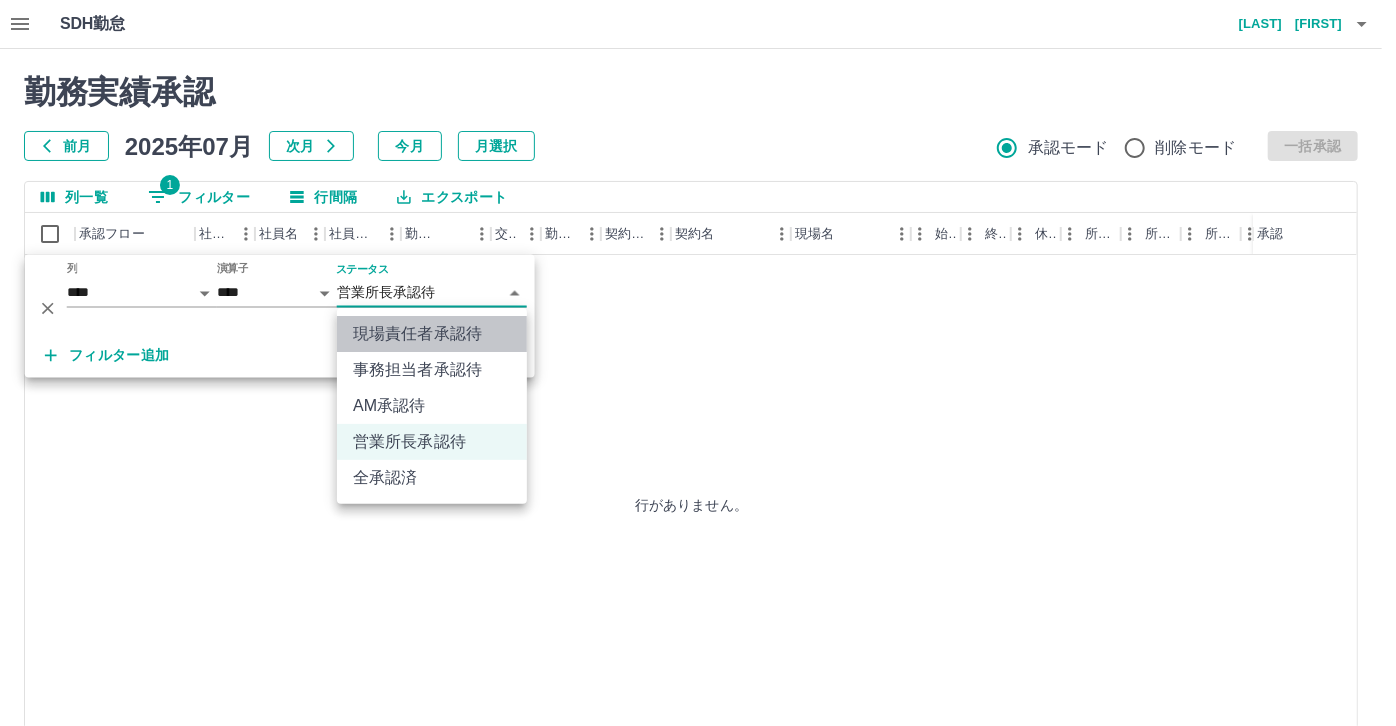 click on "現場責任者承認待" at bounding box center [432, 334] 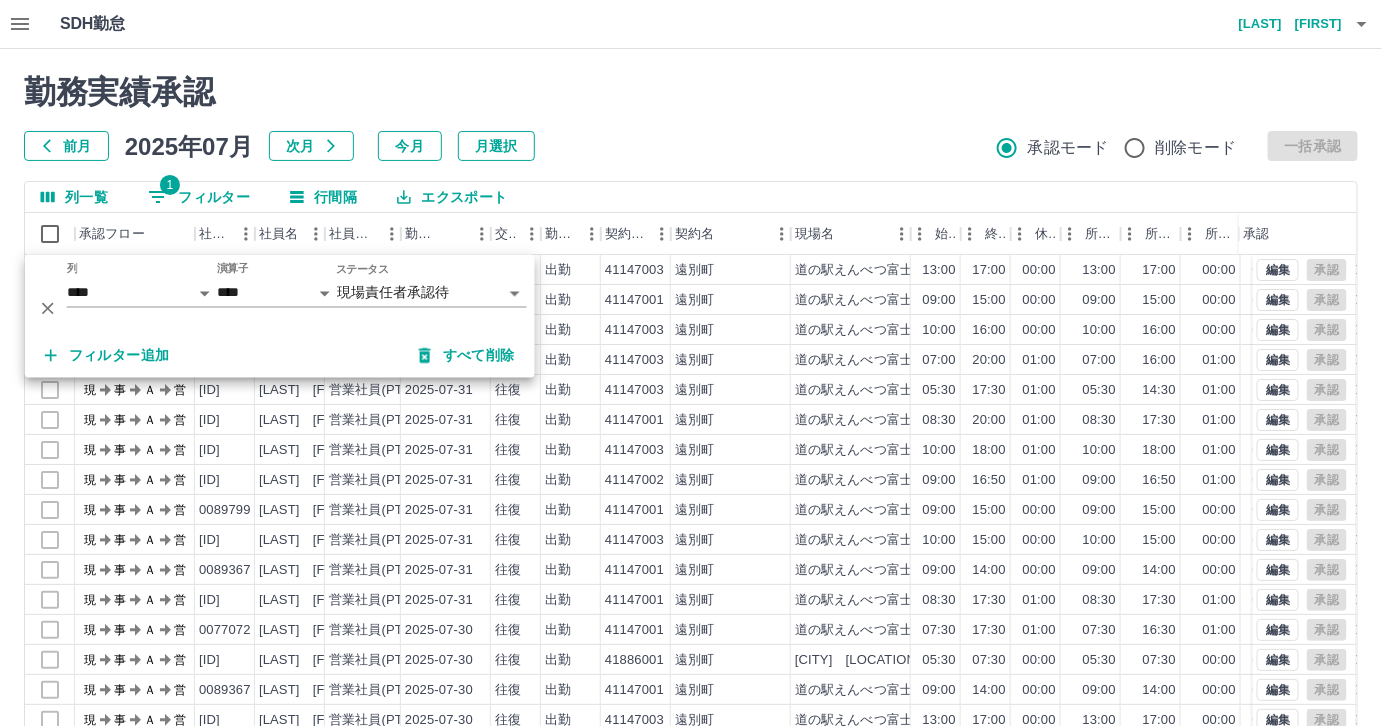 click on "前月 2025年07月 次月 今月 月選択 承認モード 削除モード 一括承認" at bounding box center (691, 146) 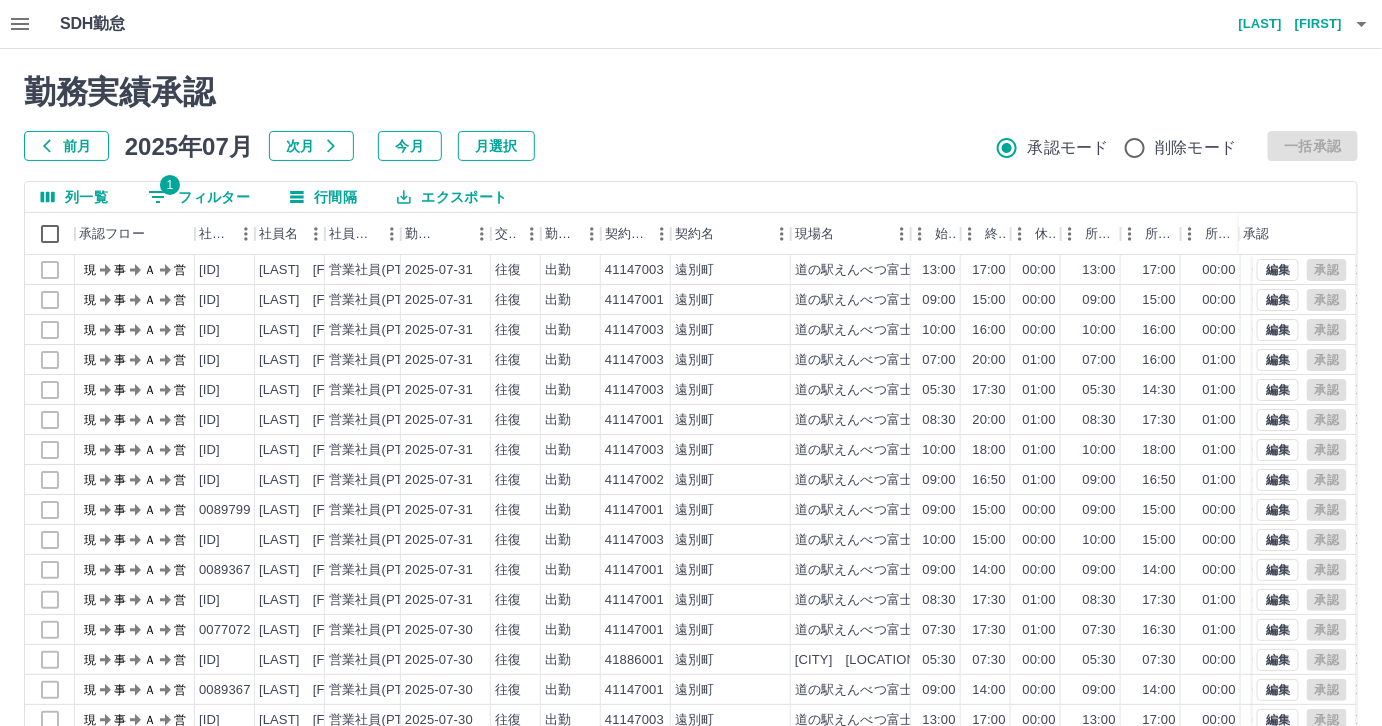 scroll, scrollTop: 99, scrollLeft: 0, axis: vertical 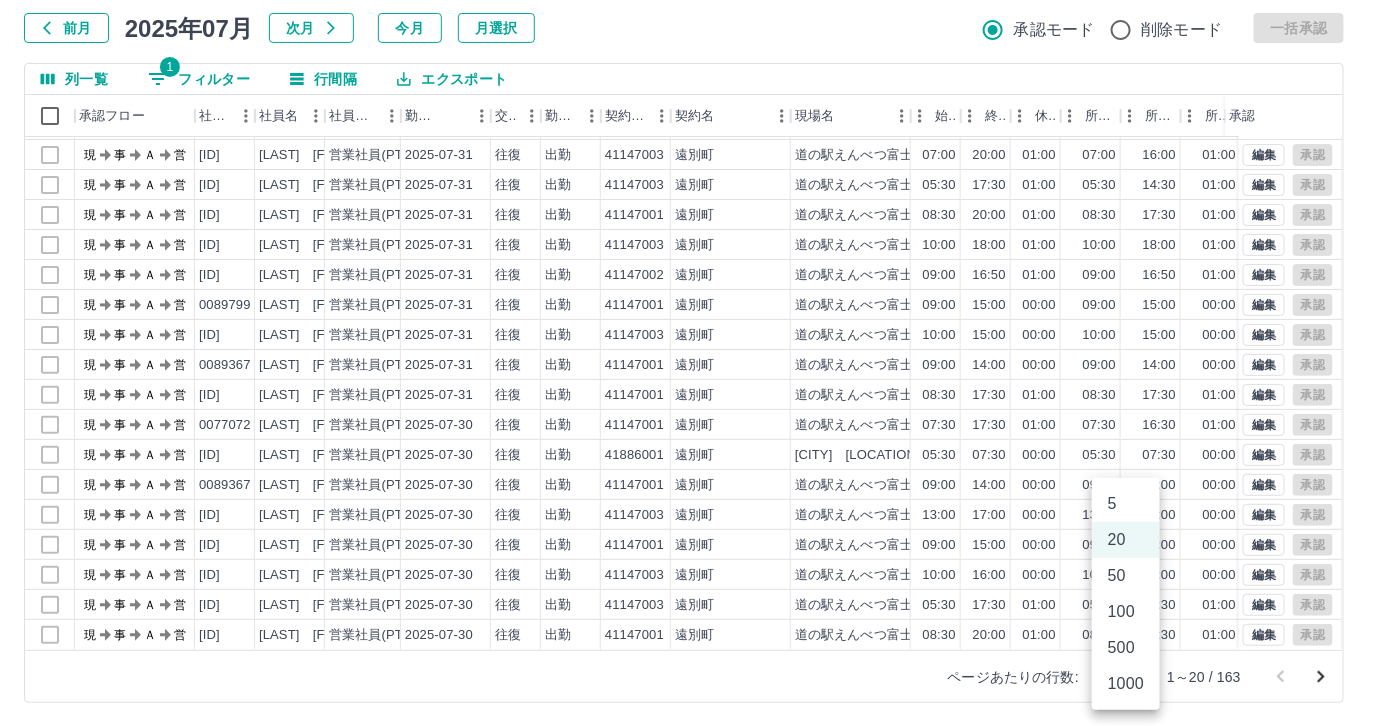 click on "SDH勤怠 [LAST]　[FIRST] 勤務実績承認 前月 2025年07月 次月 今月 月選択 承認モード 削除モード 一括承認 列一覧 1 フィルター 行間隔 エクスポート 承認フロー 社員番号 社員名 社員区分 勤務日 交通費 勤務区分 契約コード 契約名 現場名 始業 終業 休憩 所定開始 所定終業所定休憩 拘束 勤務 遅刻等 コメント ステータス 承認 現 事 Ａ 営 [ID] [LAST]　[FIRST] 営業社員(PT契約) 2025-07-31 往復 出勤 [ID] [CITY] 道の駅えんべつ富士見 09:00 15:00 00:00 09:00 15:00 00:00 06:00 06:00 00:00 現場責任者承認待 現 事 Ａ 営 [ID] [LAST]　[FIRST] 営業社員(PT契約) 2025-07-31 往復 出勤 [ID] [CITY] 道の駅えんべつ富士見(レストラン） 10:00 16:00 00:00 10:00 16:00 00:00 06:00 06:00 00:00 現場責任者承認待 現 事 Ａ 営 [ID] [LAST]　[FIRST] 営業社員(PT契約) 2025-07-31 往復 出勤 [ID] [CITY] 07:00 20:00 01:00 07:00 20" at bounding box center [691, 304] 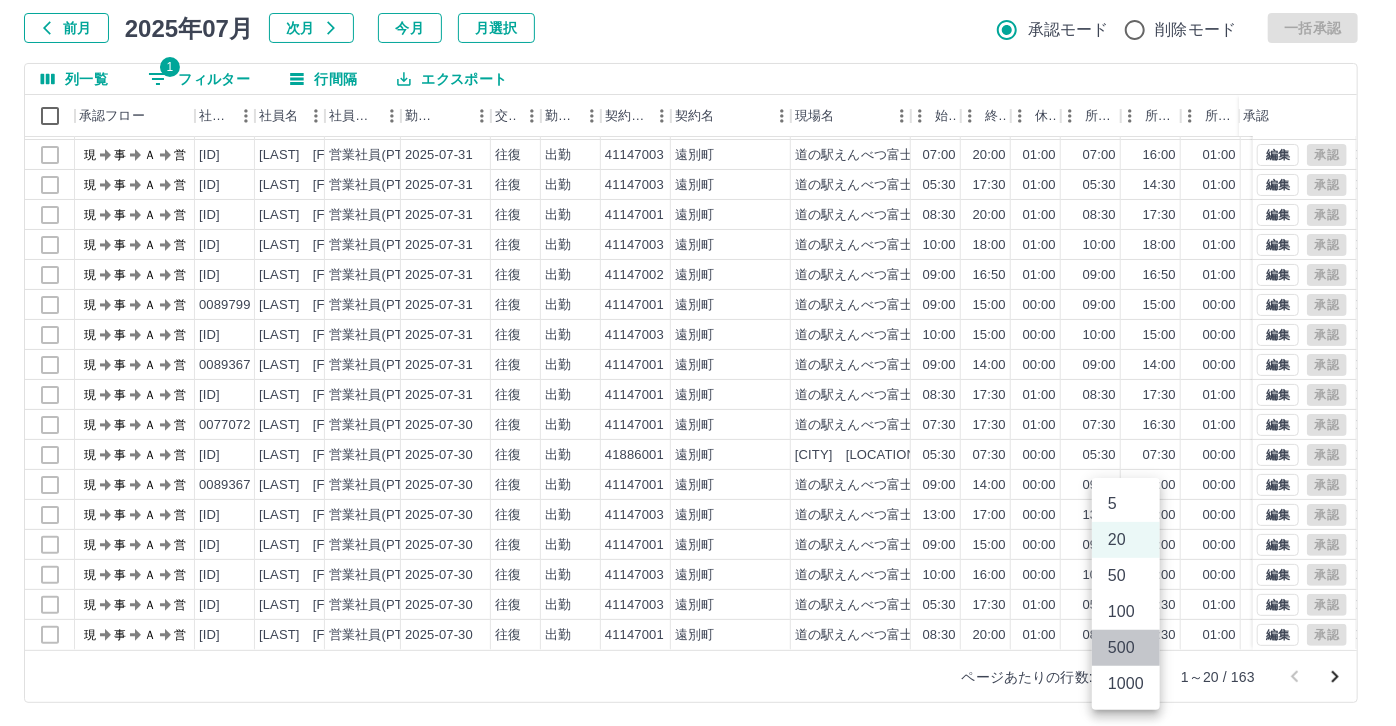 click on "500" at bounding box center [1126, 648] 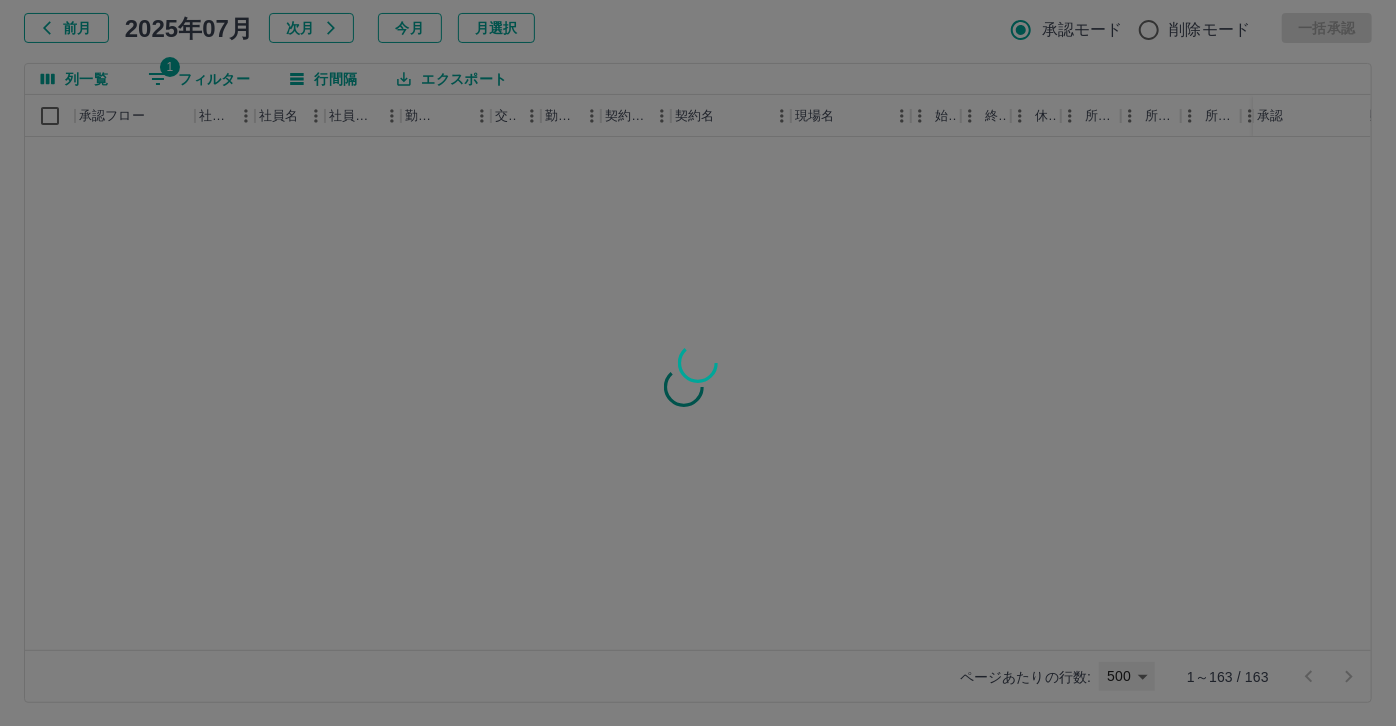 type on "***" 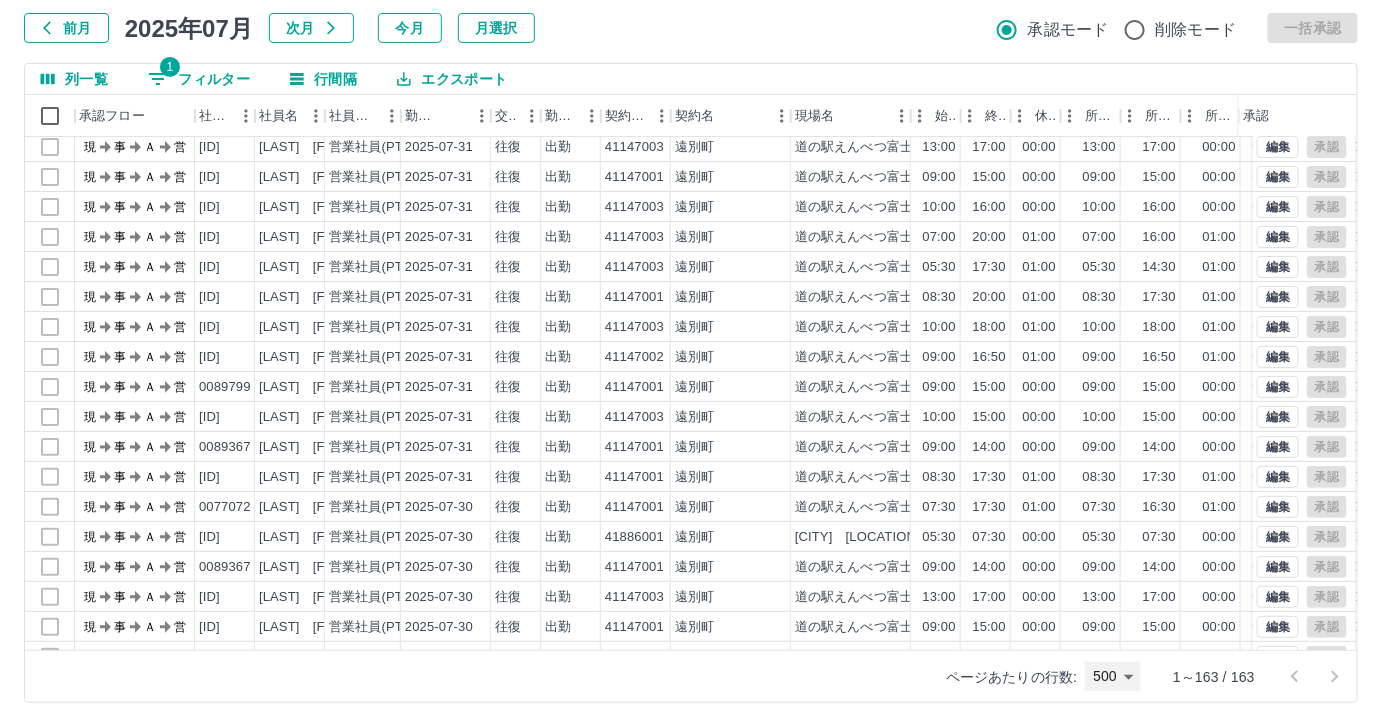 scroll, scrollTop: 0, scrollLeft: 0, axis: both 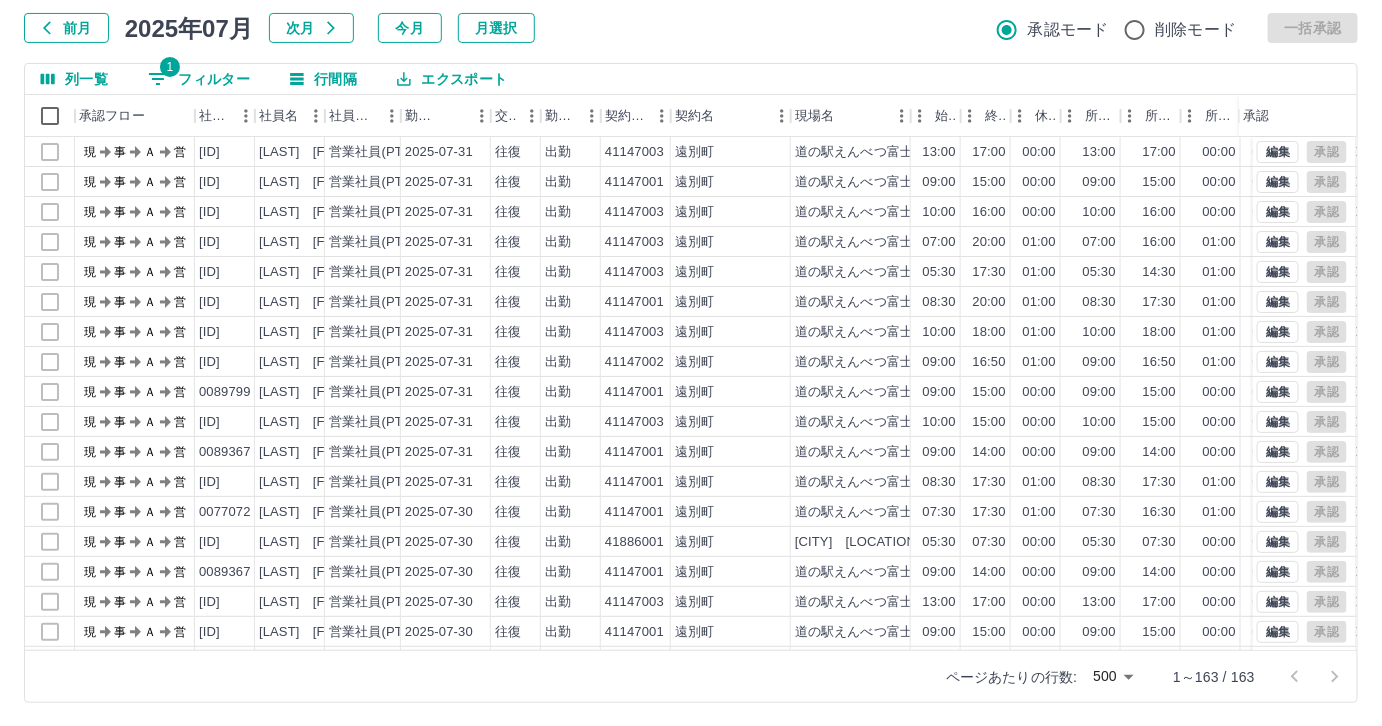 click on "SDH勤怠 [LAST]　[FIRST] 勤務実績承認 前月 2025年07月 次月 今月 月選択 承認モード 削除モード 一括承認 列一覧 0 フィルター 行間隔 エクスポート 承認フロー 社員番号 社員名 社員区分 勤務日 交通費 勤務区分 契約コード 契約名 現場名 始業 終業 休憩 所定開始 所定終業所定休憩 拘束 勤務 遅刻等 コメント ステータス 承認 ページあたりの行数: 20 ** 1～20 / 2332 SDH勤怠 *** ** 列 **** *** **** *** *** **** ***** *** *** ** ** ** **** **** **** ** ** *** **** ***** 演算子 **** ****** ステータス ​ ********* フィルター追加 すべて削除" at bounding box center [691, 329] 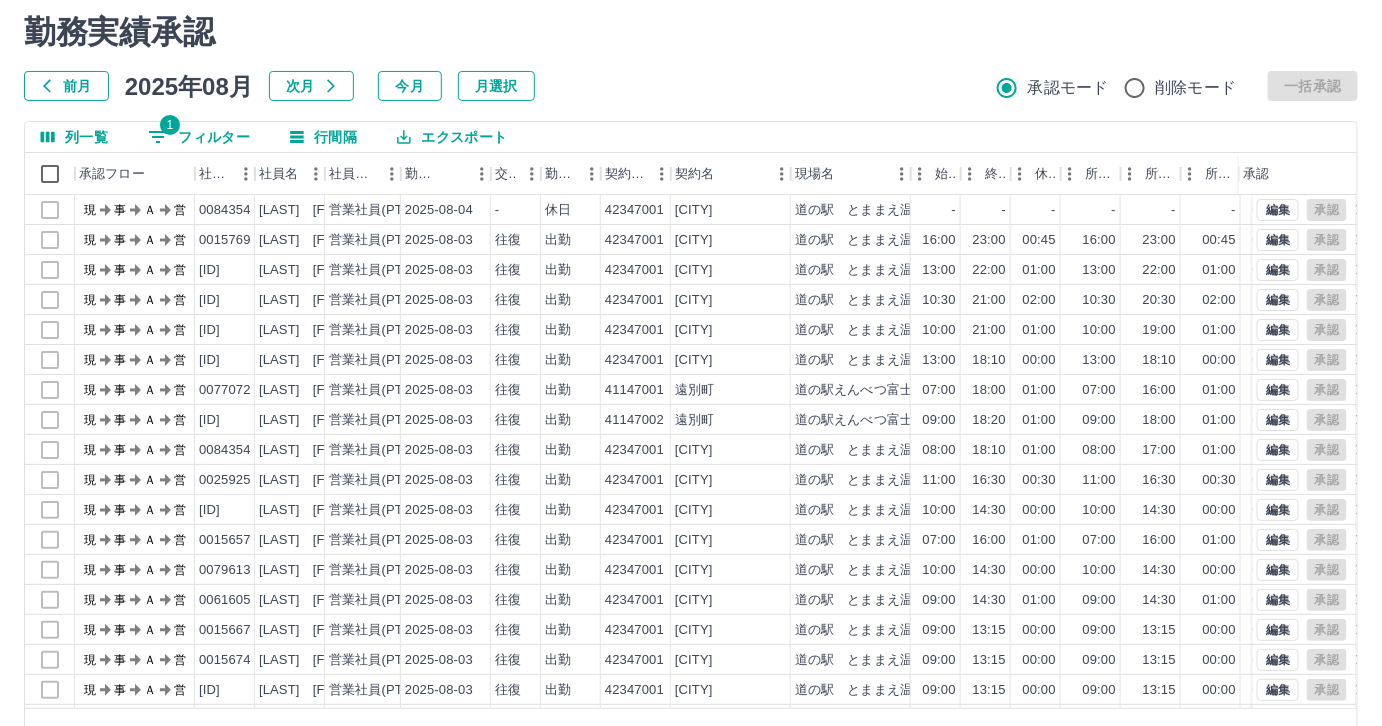 scroll, scrollTop: 90, scrollLeft: 0, axis: vertical 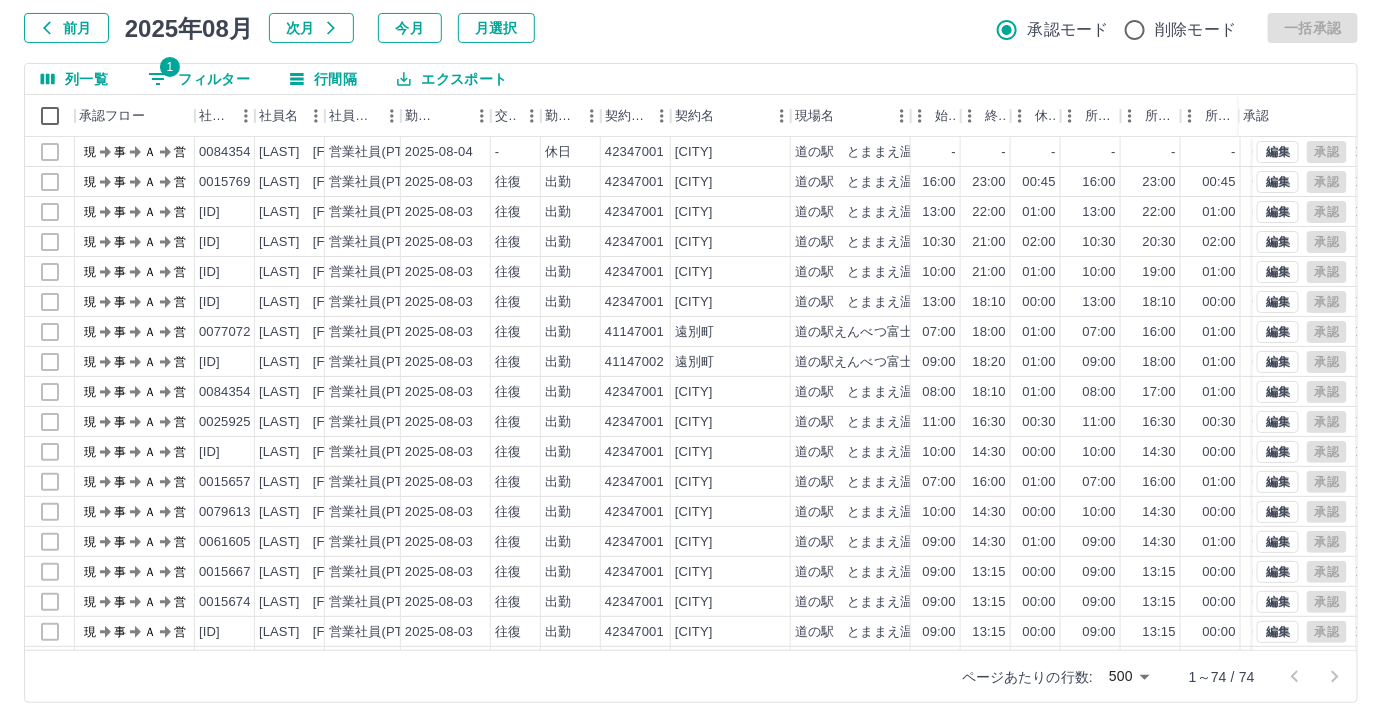 click on "前月 2025年08月 次月 今月 月選択 承認モード 削除モード 一括承認" at bounding box center (691, 28) 